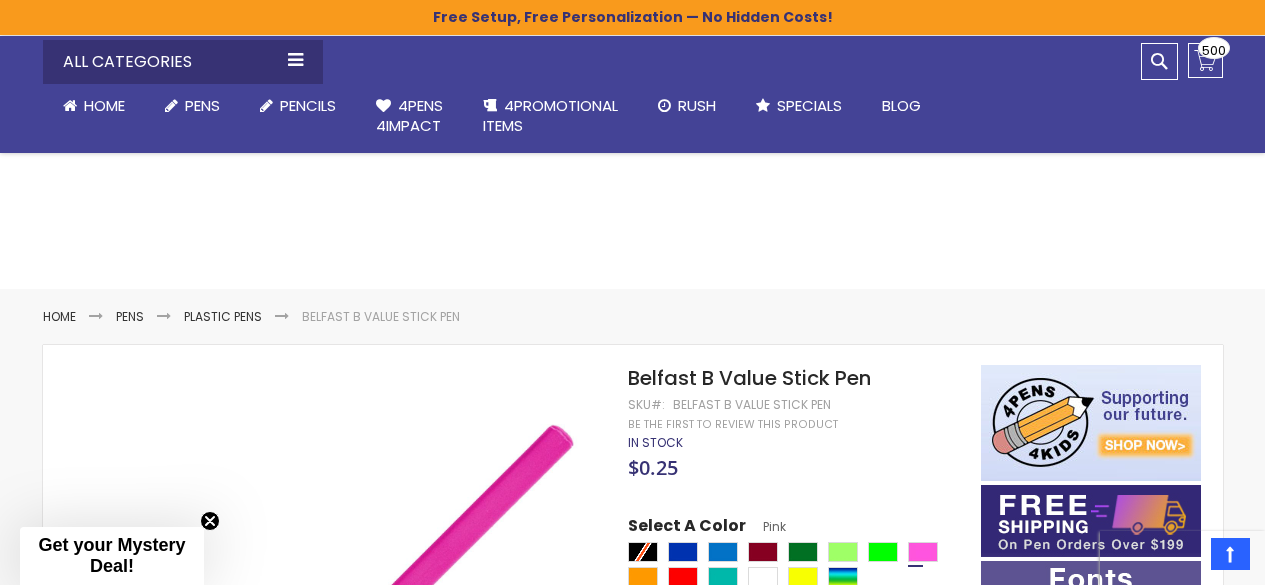 select on "****" 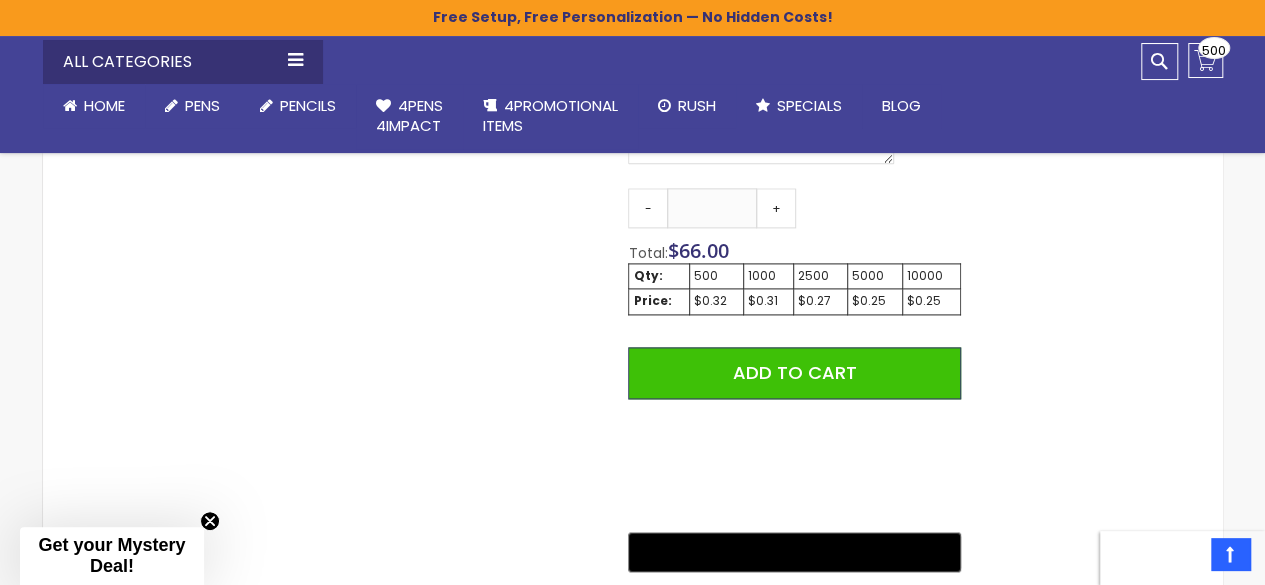 scroll, scrollTop: 0, scrollLeft: 0, axis: both 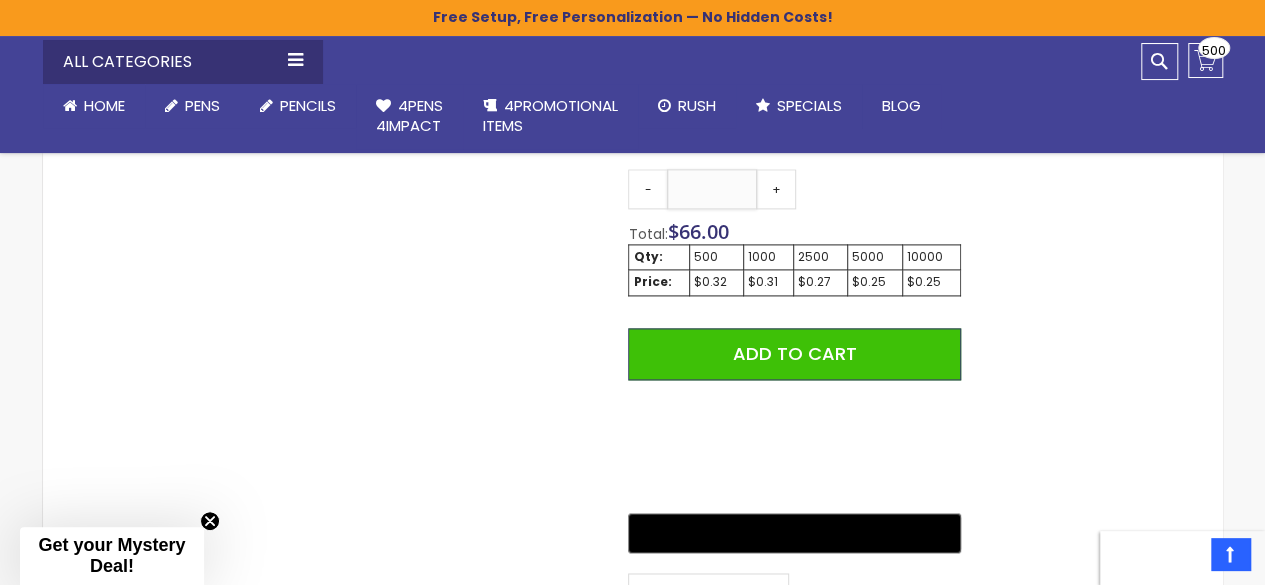 drag, startPoint x: 726, startPoint y: 187, endPoint x: 680, endPoint y: 183, distance: 46.173584 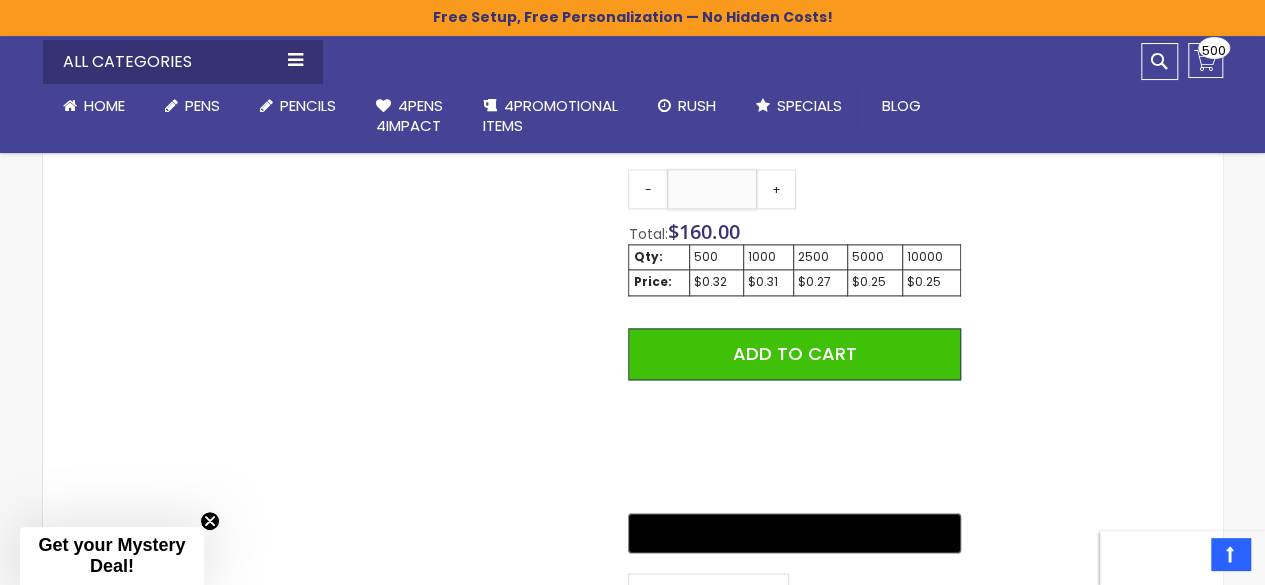 type on "*" 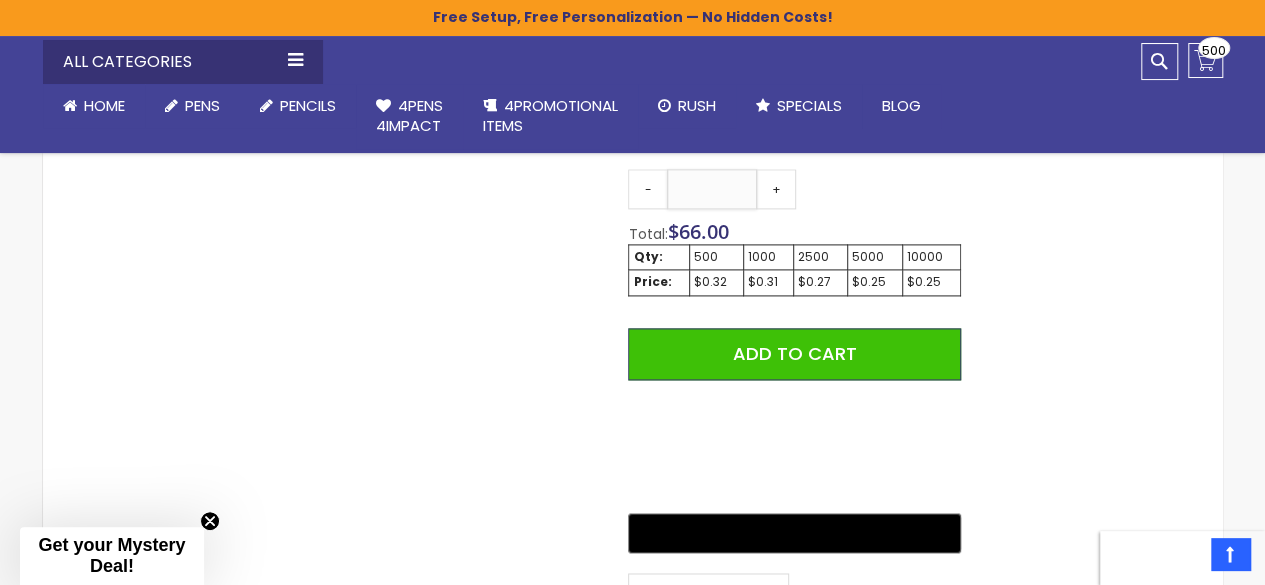 drag, startPoint x: 730, startPoint y: 192, endPoint x: 684, endPoint y: 191, distance: 46.010868 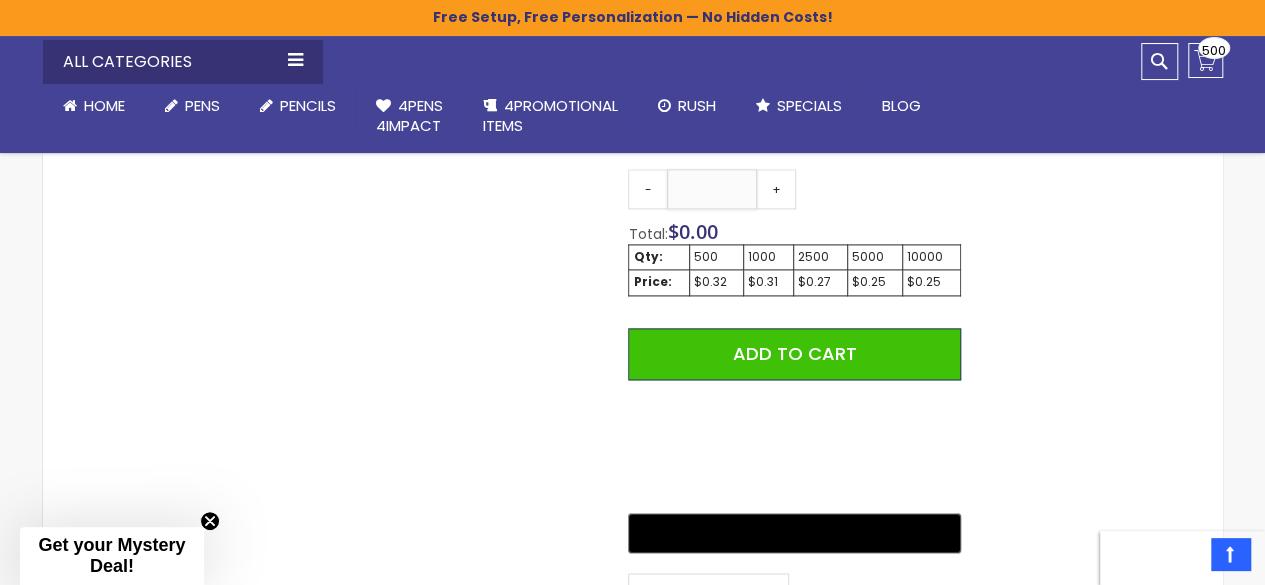 type on "*" 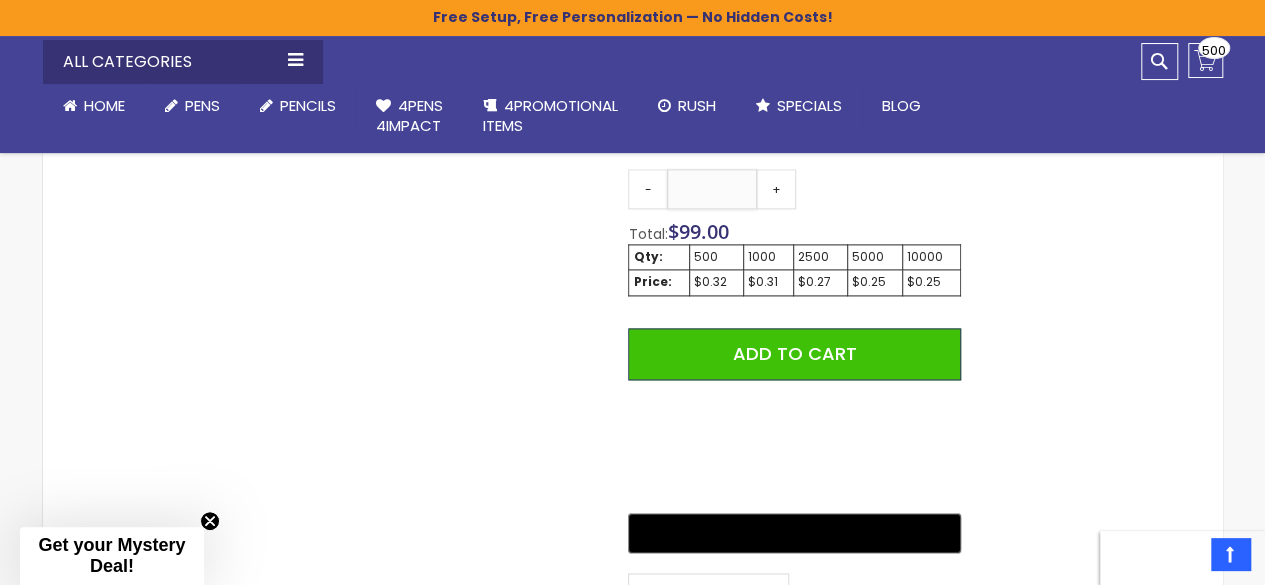 type on "*" 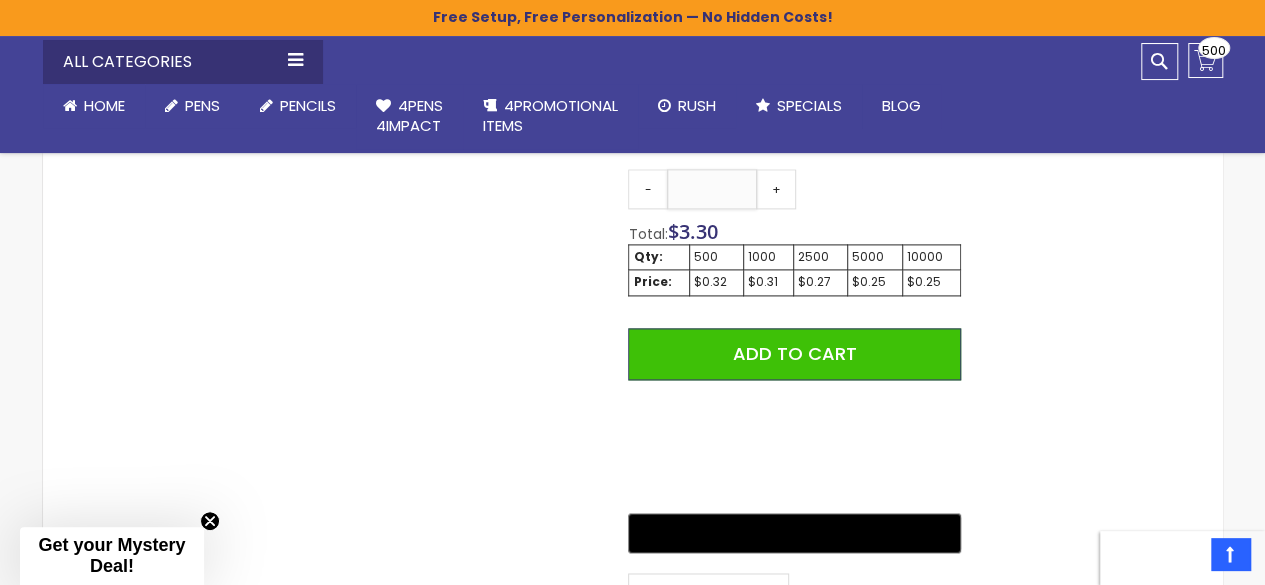 type on "*" 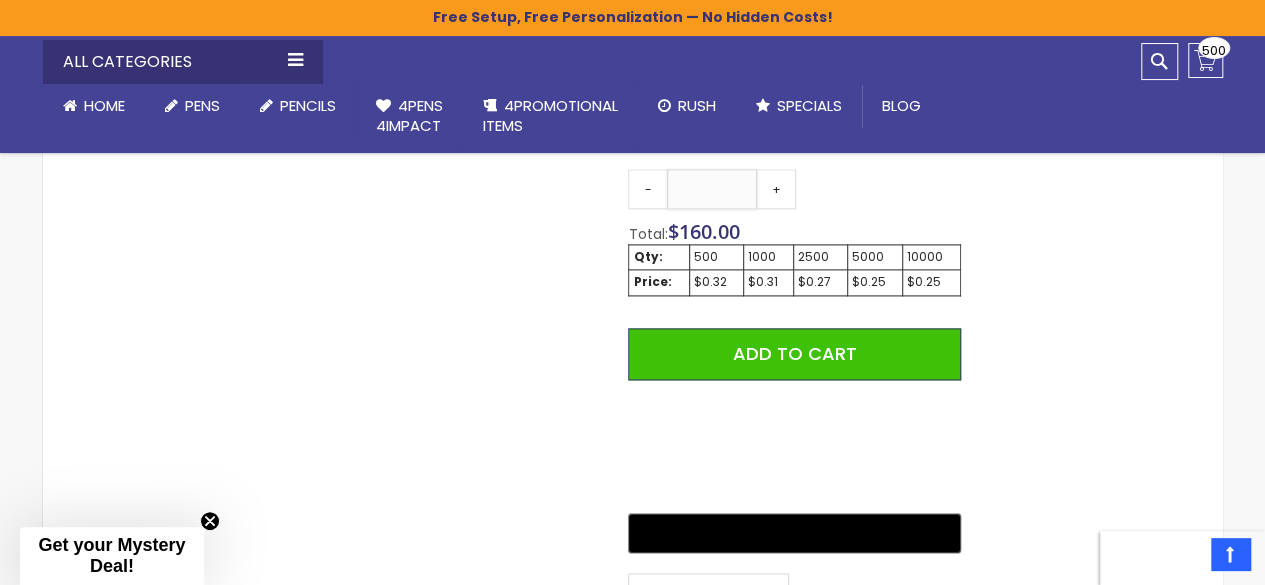 drag, startPoint x: 724, startPoint y: 185, endPoint x: 680, endPoint y: 185, distance: 44 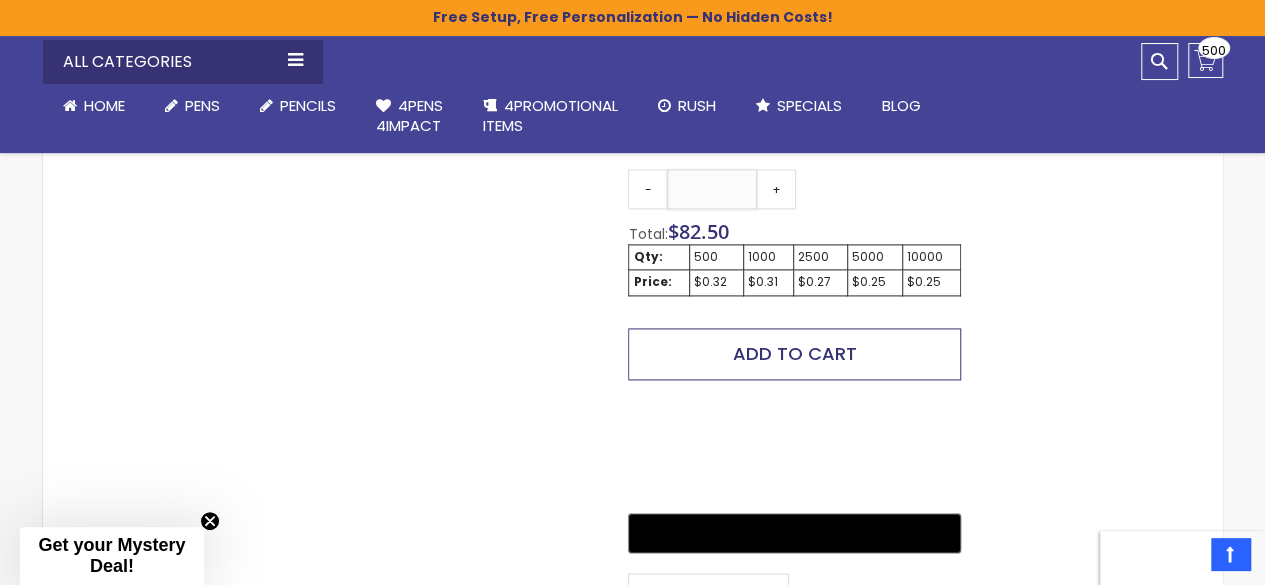type on "***" 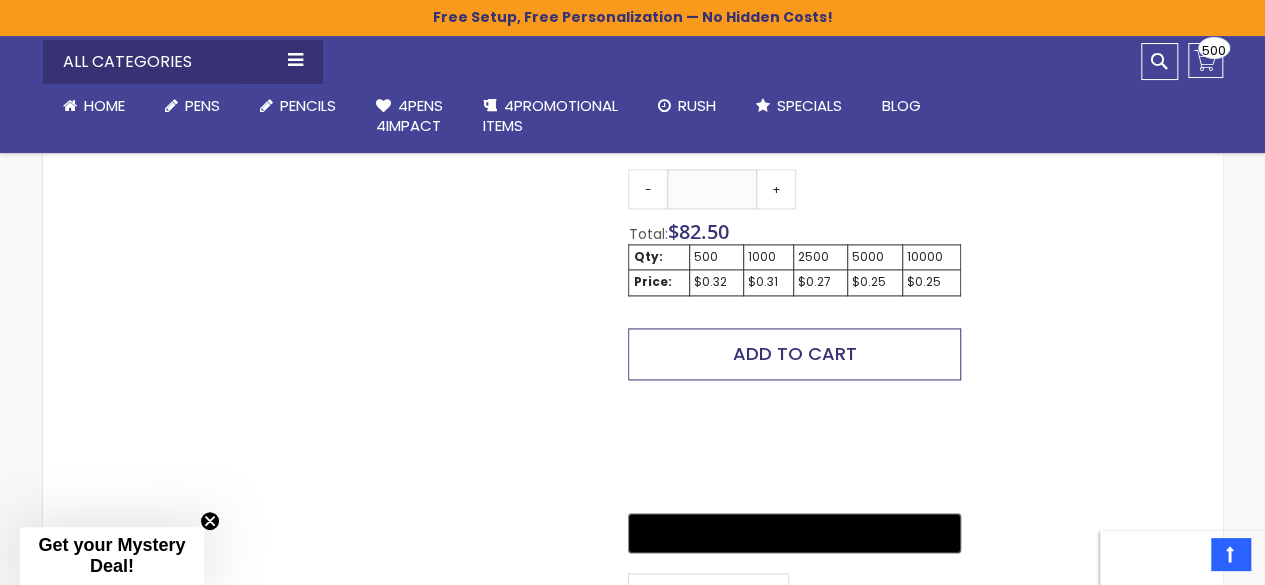 click on "Add to Cart" at bounding box center [795, 353] 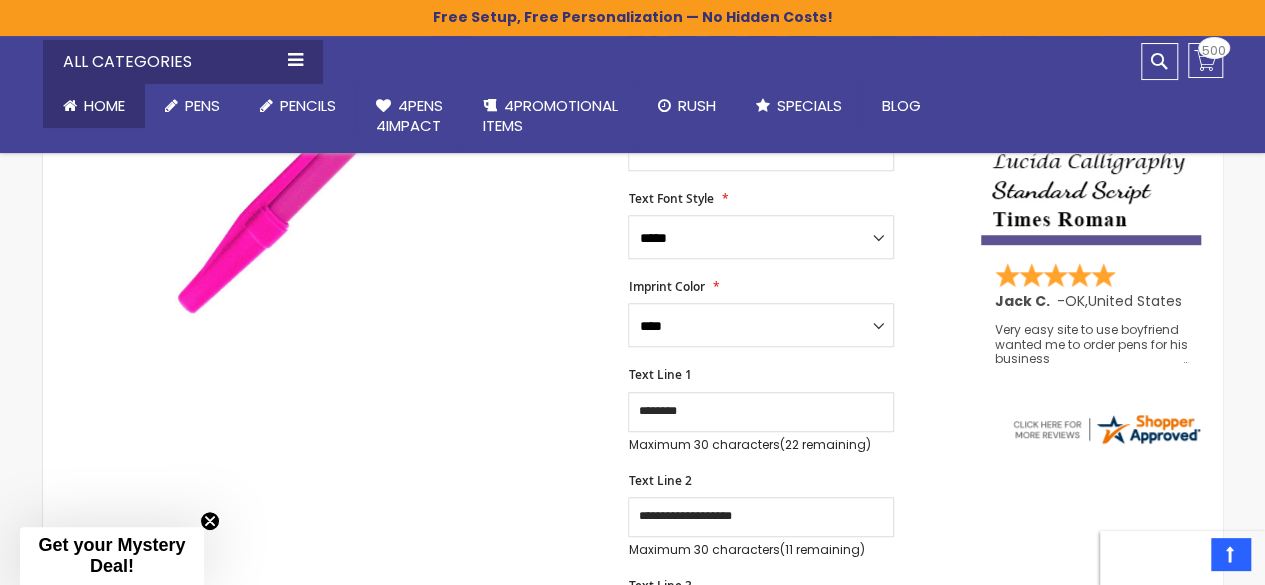 scroll, scrollTop: 495, scrollLeft: 0, axis: vertical 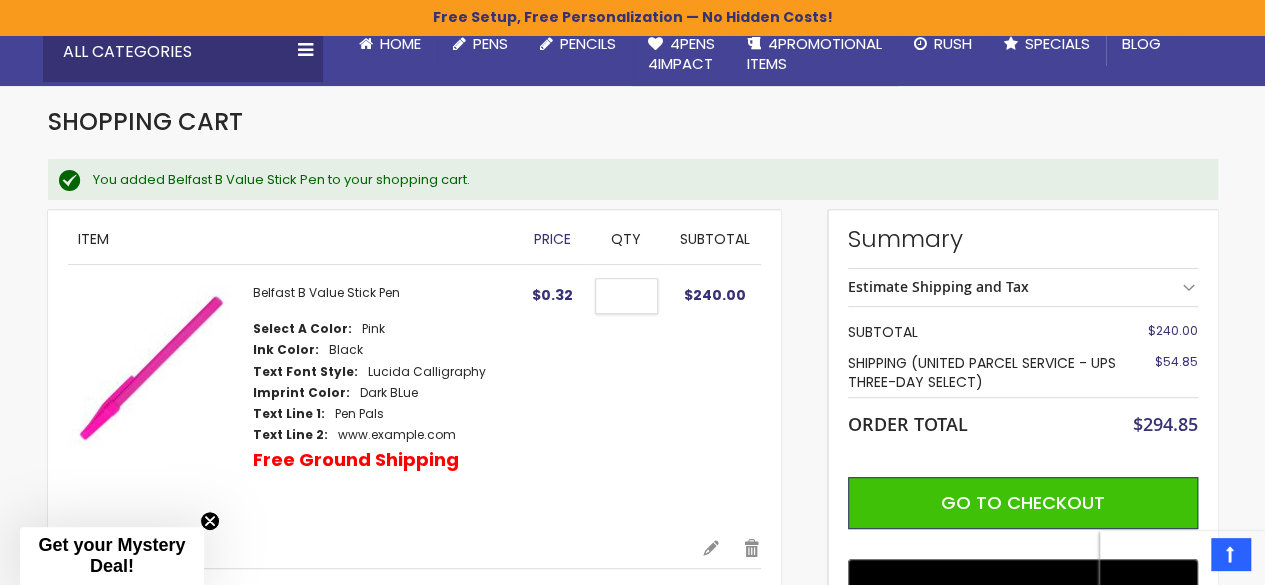 drag, startPoint x: 651, startPoint y: 293, endPoint x: 607, endPoint y: 289, distance: 44.181442 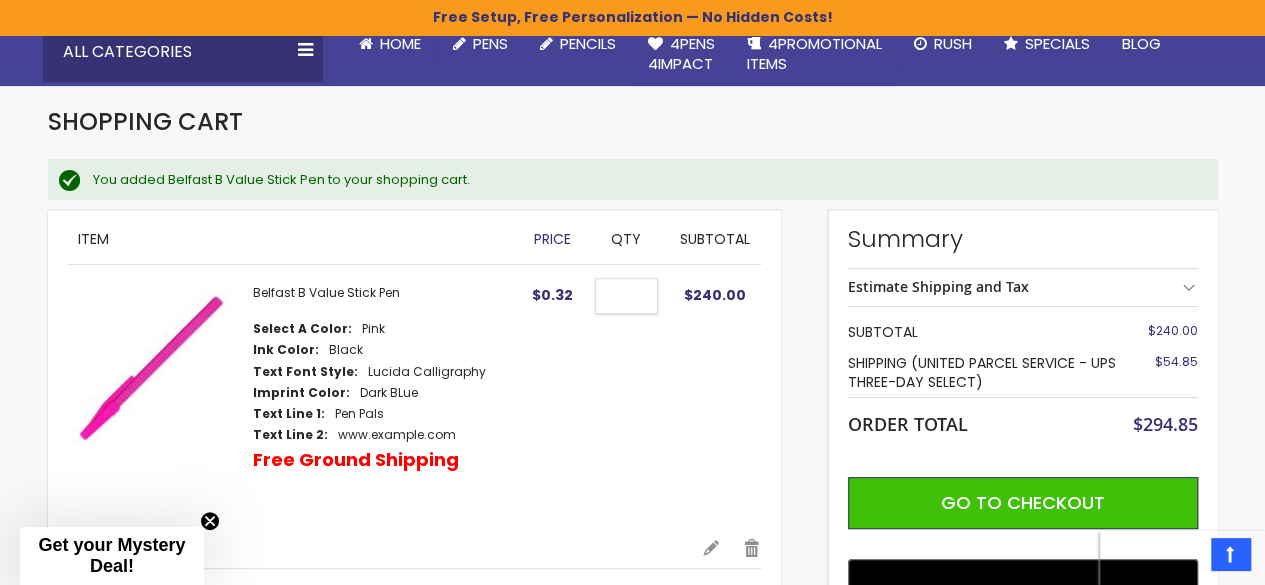 type on "***" 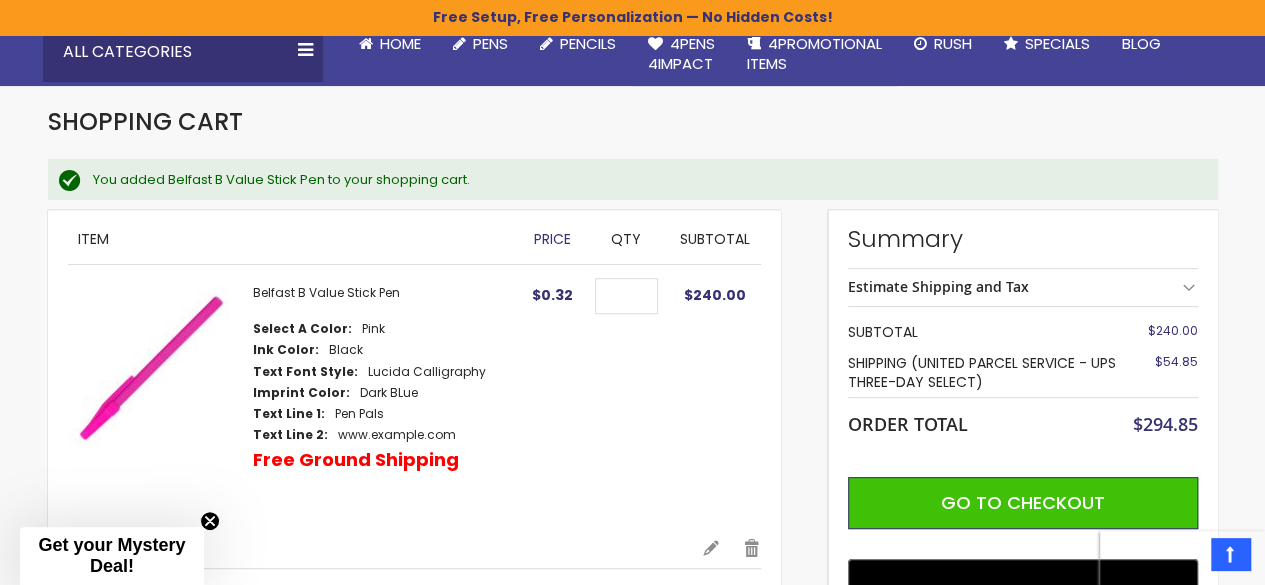 click on "Qty
***" at bounding box center (626, 401) 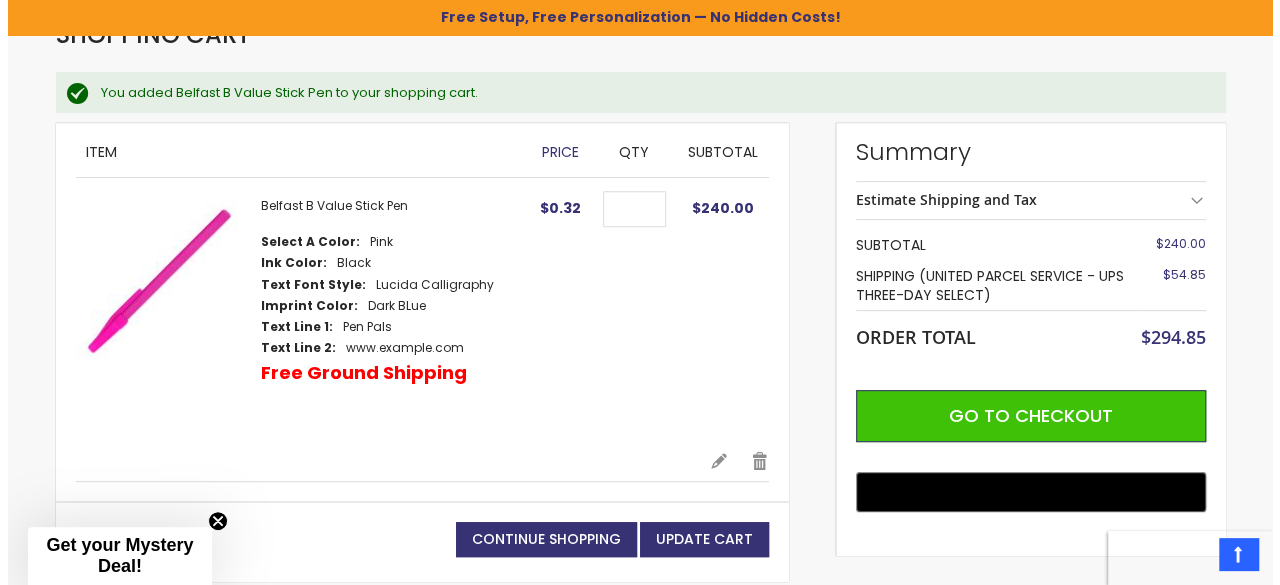 scroll, scrollTop: 292, scrollLeft: 0, axis: vertical 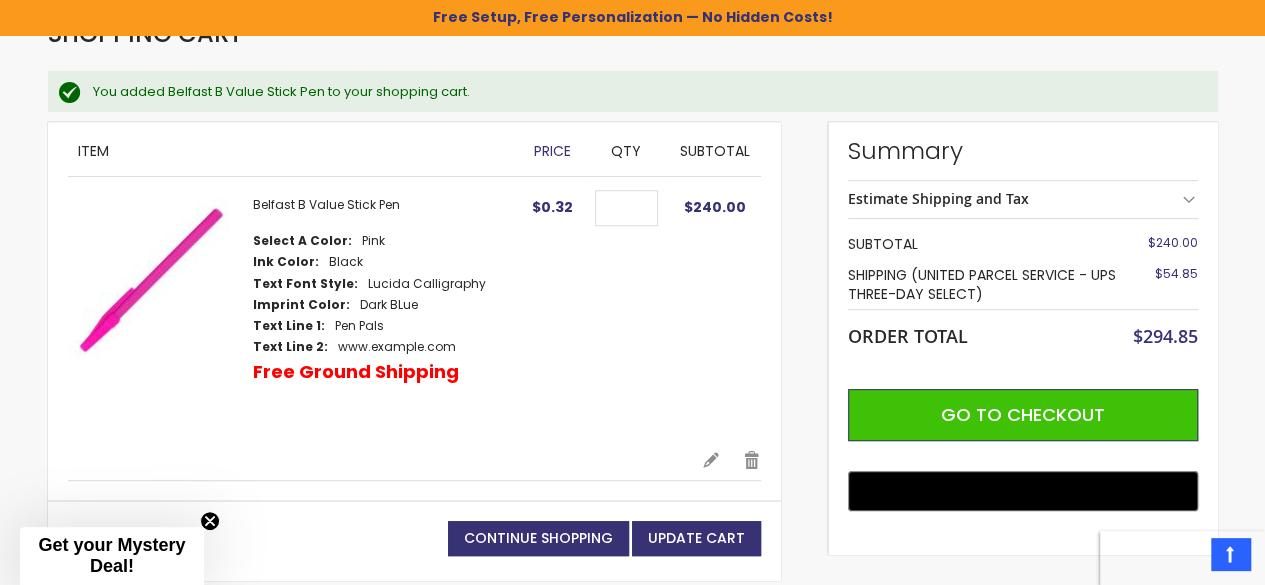 click on "Select A Color
Pink
Ink Color
Black
Text Font Style
Imprint Color
Text Line 1" at bounding box center (383, 313) 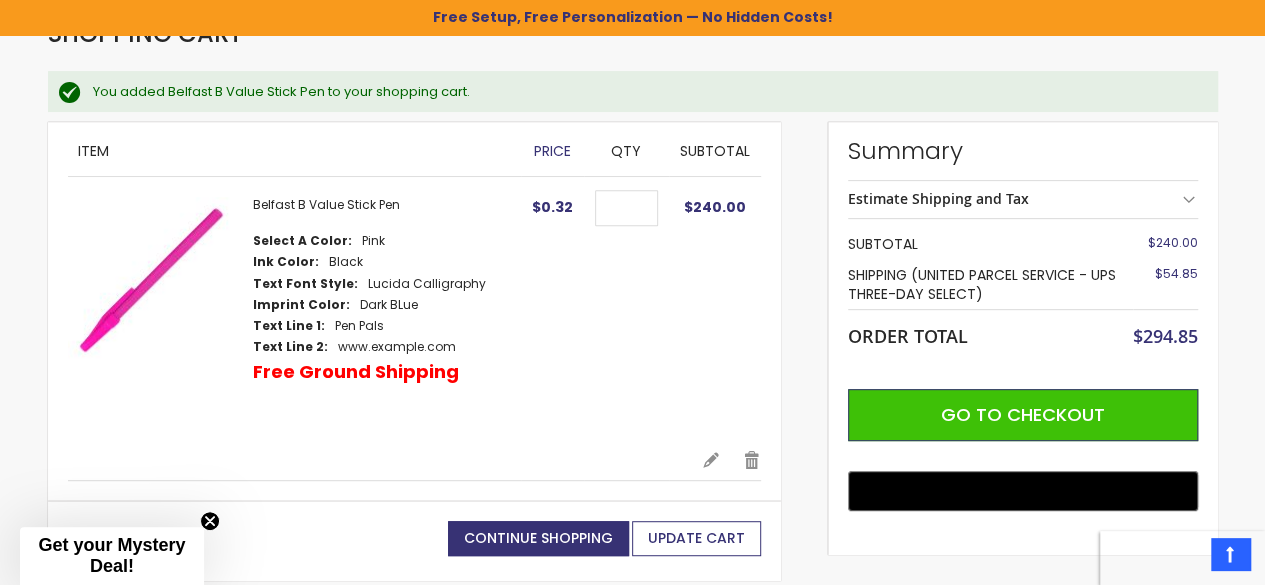 click on "Update Cart" at bounding box center [696, 538] 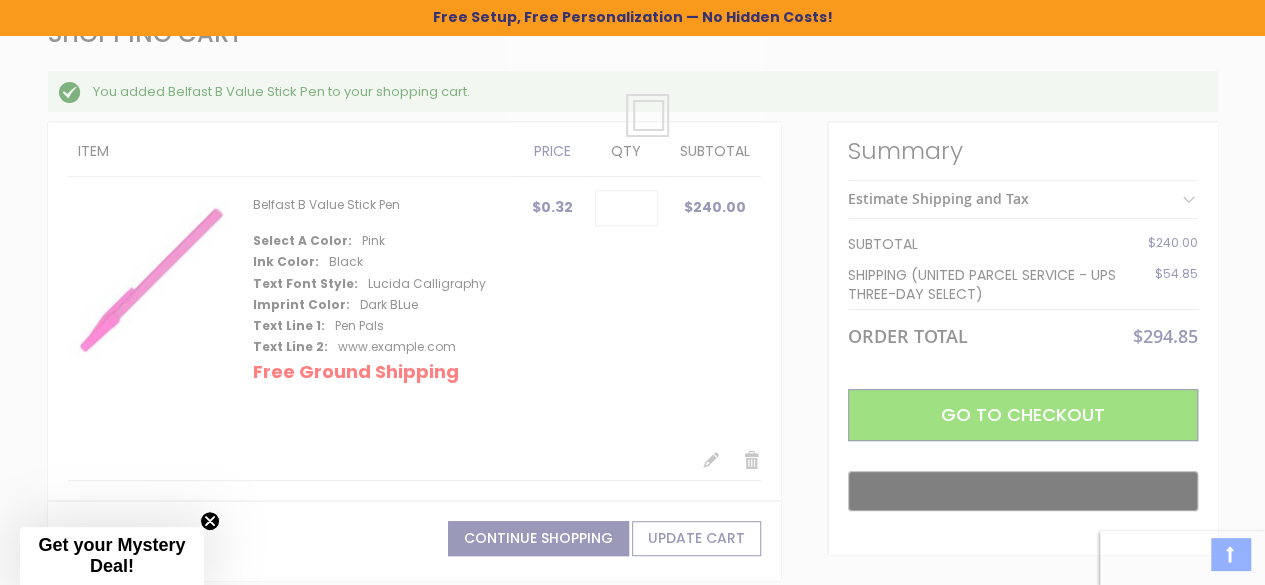 type 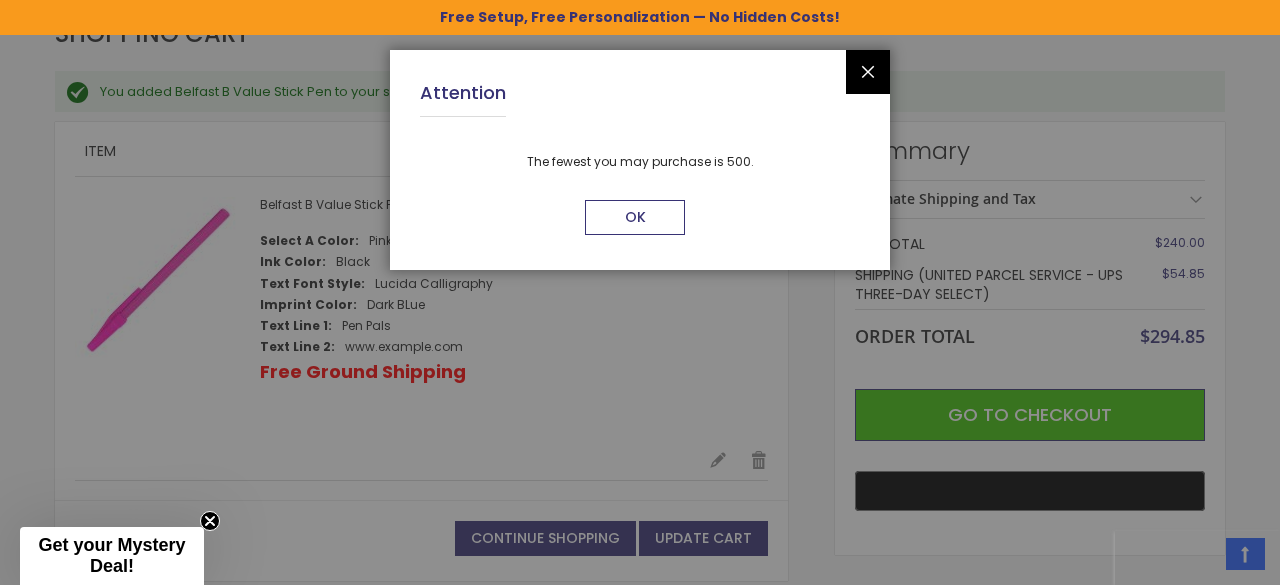 click on "OK" at bounding box center (635, 217) 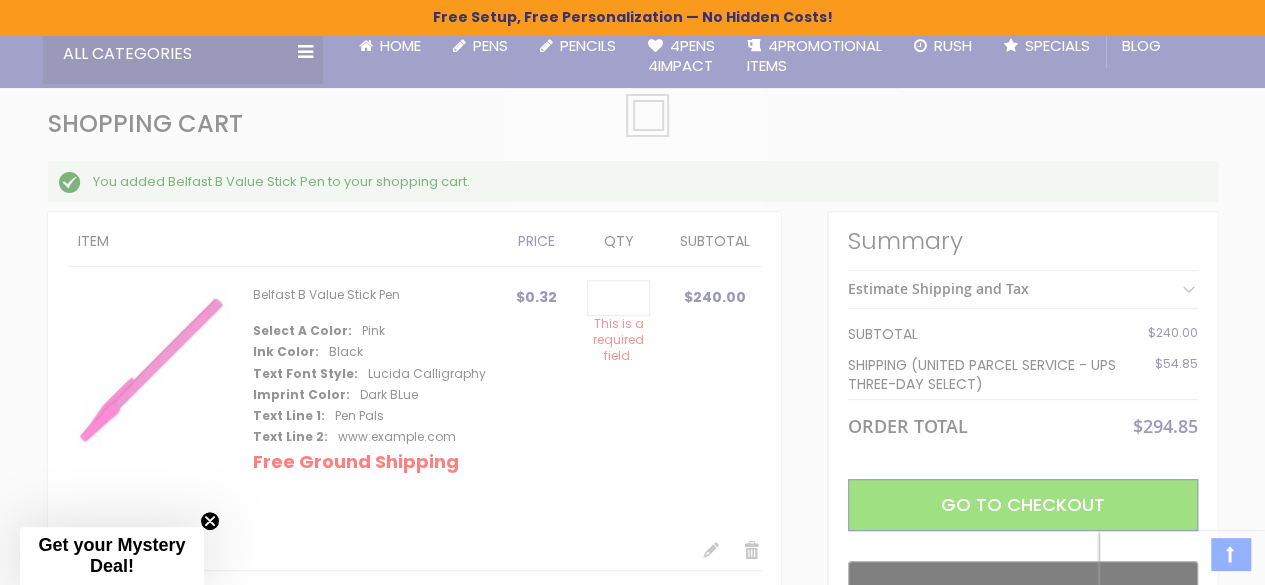 scroll, scrollTop: 197, scrollLeft: 0, axis: vertical 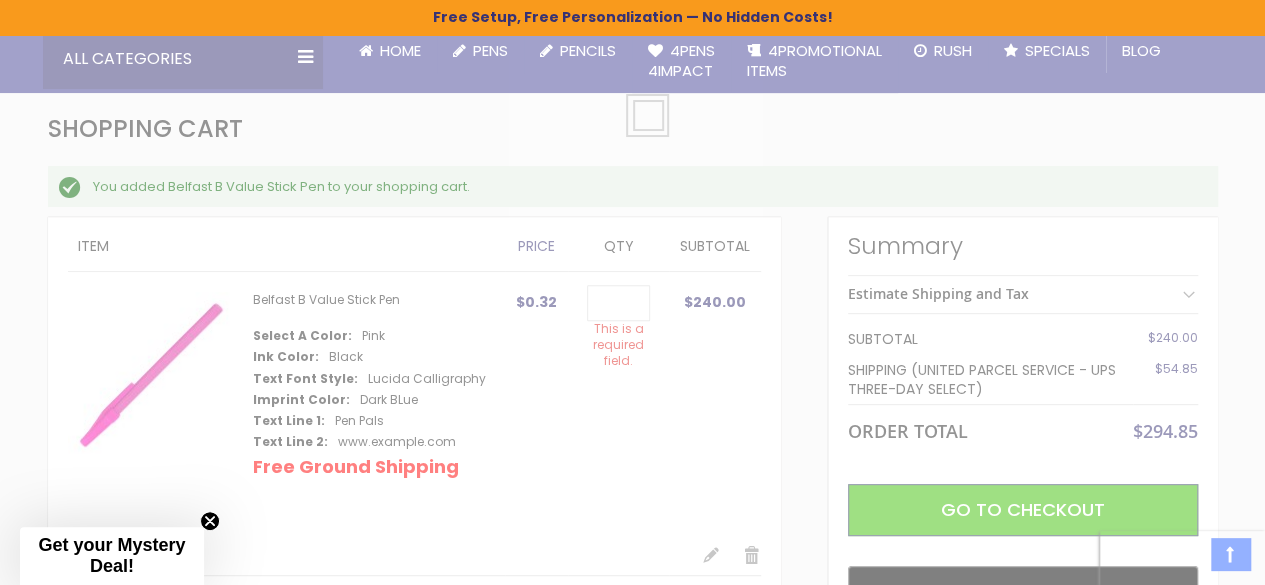 click on "Please wait..." at bounding box center (632, 292) 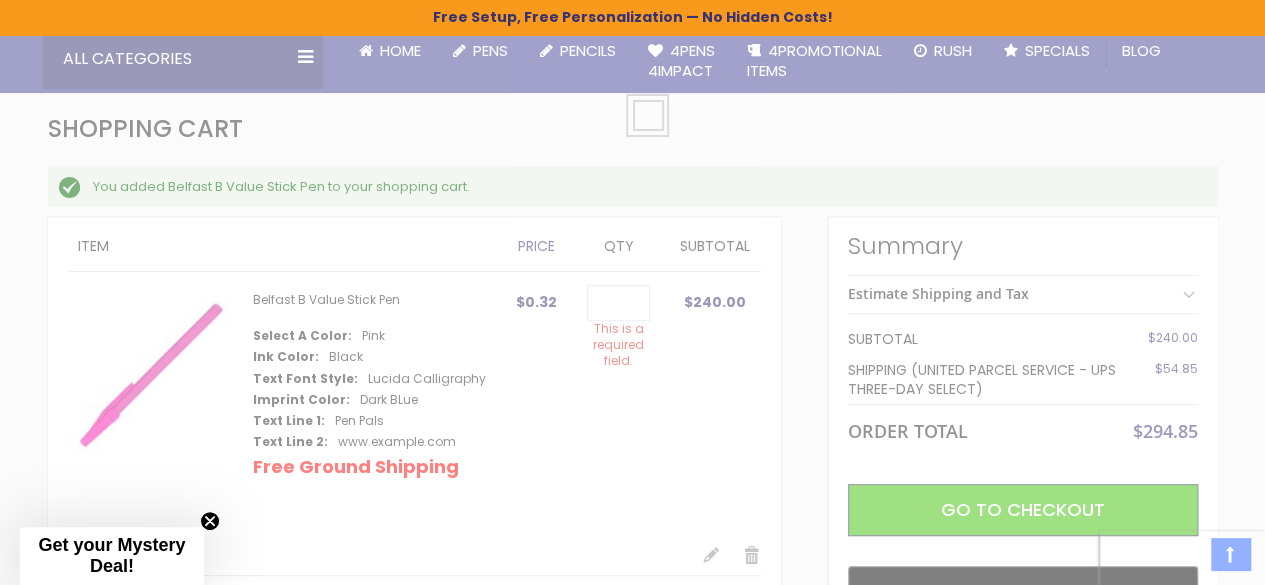 click on "Please wait..." at bounding box center [632, 292] 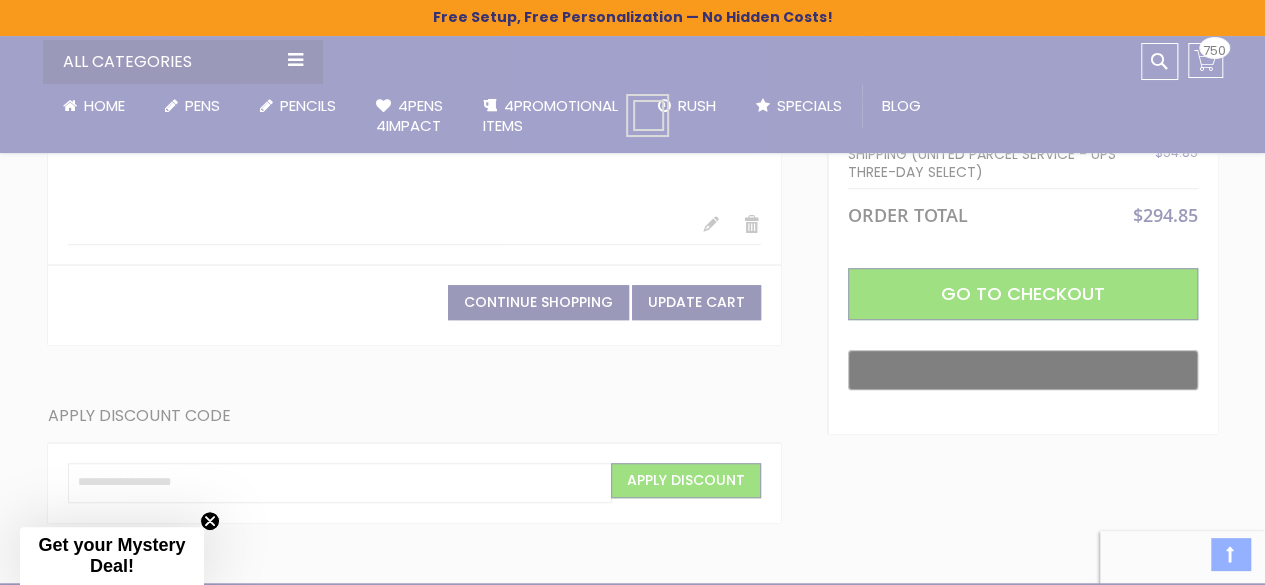 scroll, scrollTop: 527, scrollLeft: 0, axis: vertical 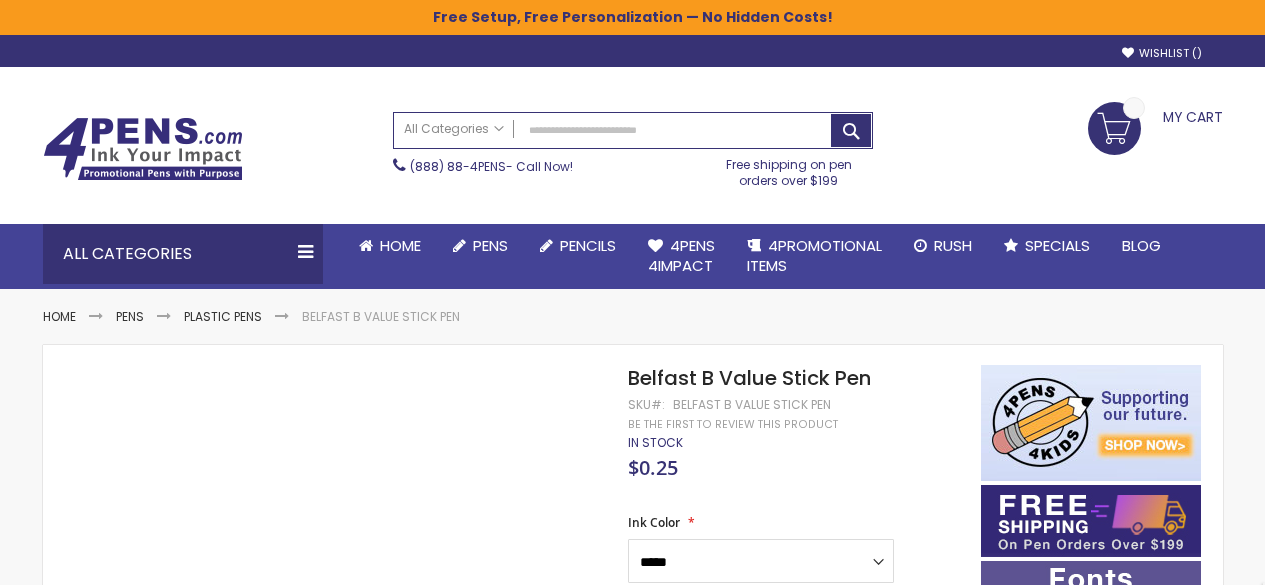 select on "****" 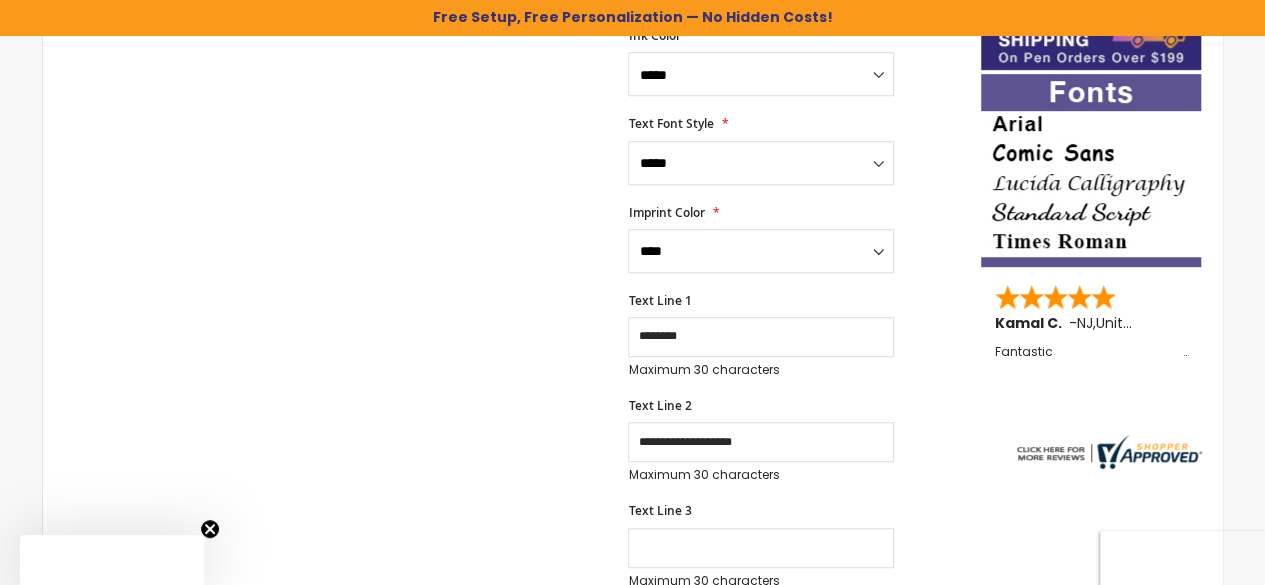 scroll, scrollTop: 541, scrollLeft: 0, axis: vertical 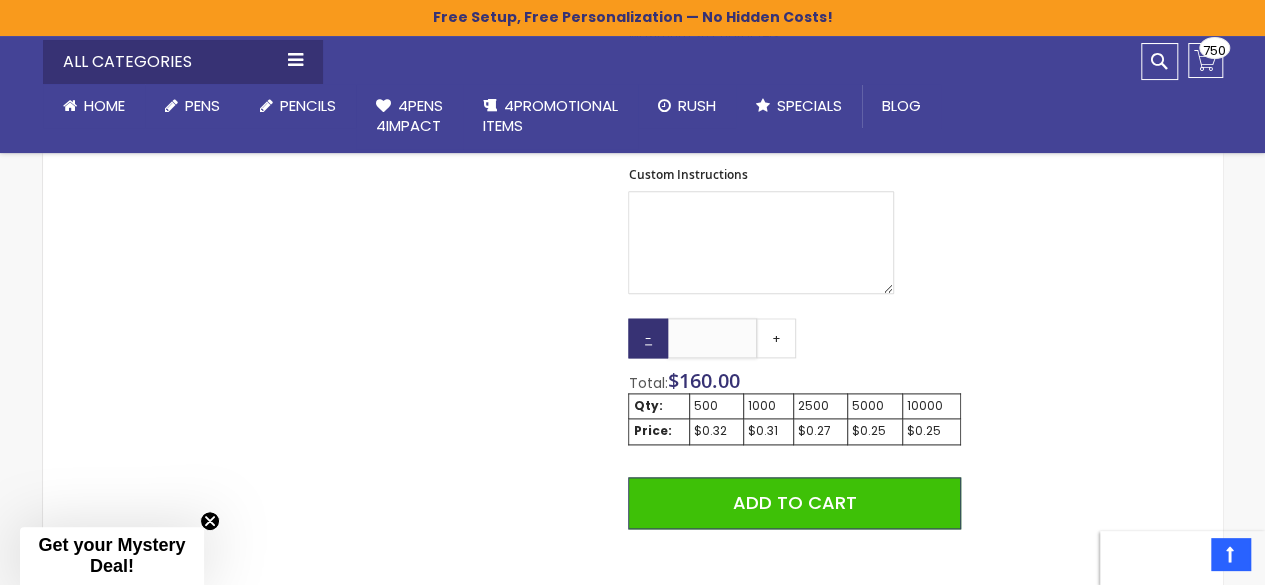drag, startPoint x: 734, startPoint y: 348, endPoint x: 655, endPoint y: 338, distance: 79.630394 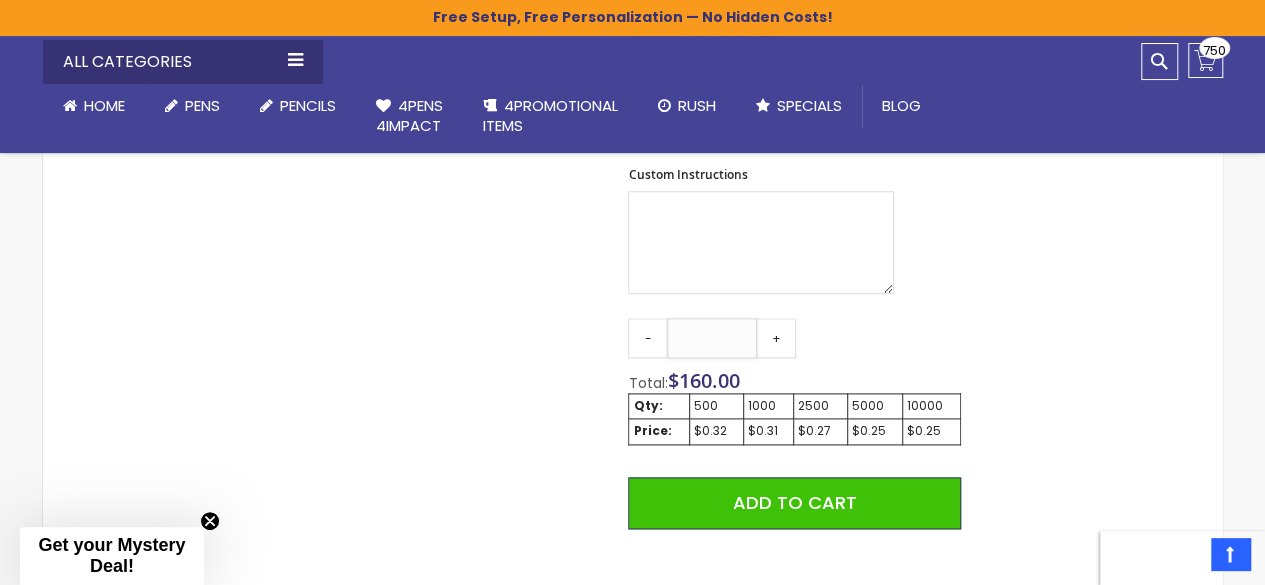 type on "***" 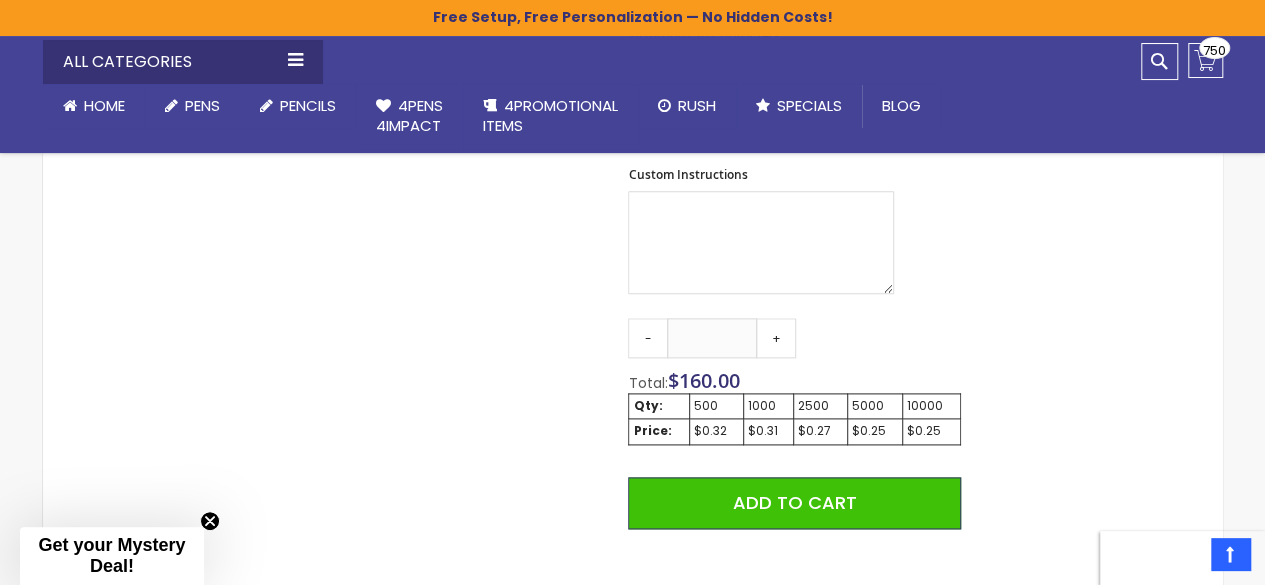 click on "Skip to the end of the images gallery
Skip to the beginning of the images gallery
Belfast B Value Stick Pen
SKU
Belfast B Value Stick Pen
Be the first to review this product" at bounding box center [512, 85] 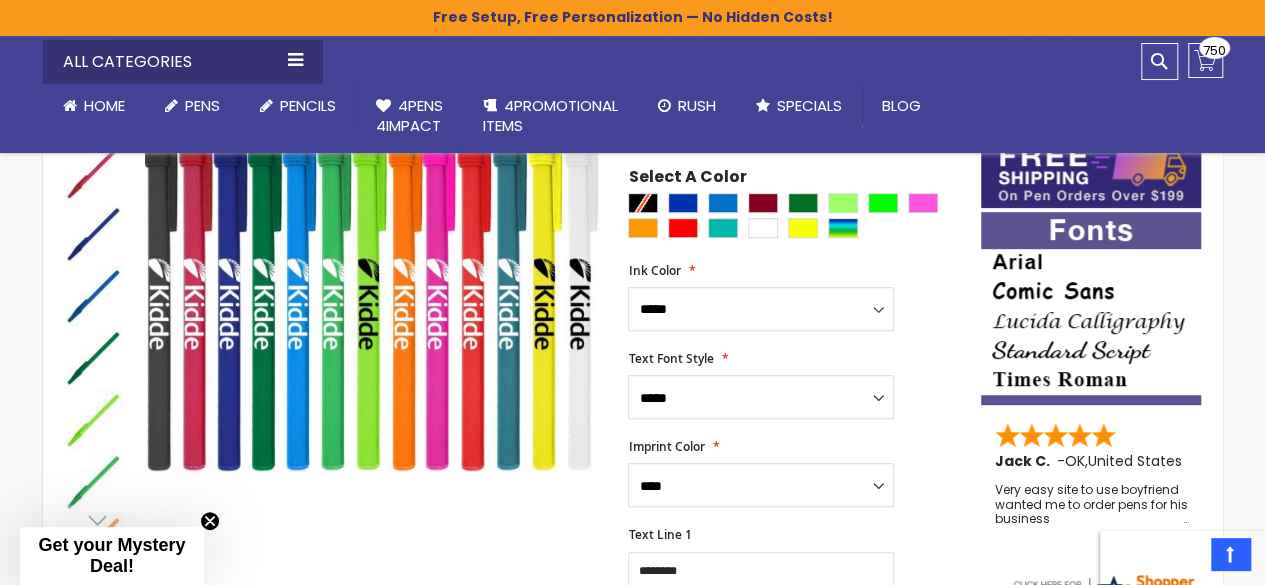scroll, scrollTop: 338, scrollLeft: 0, axis: vertical 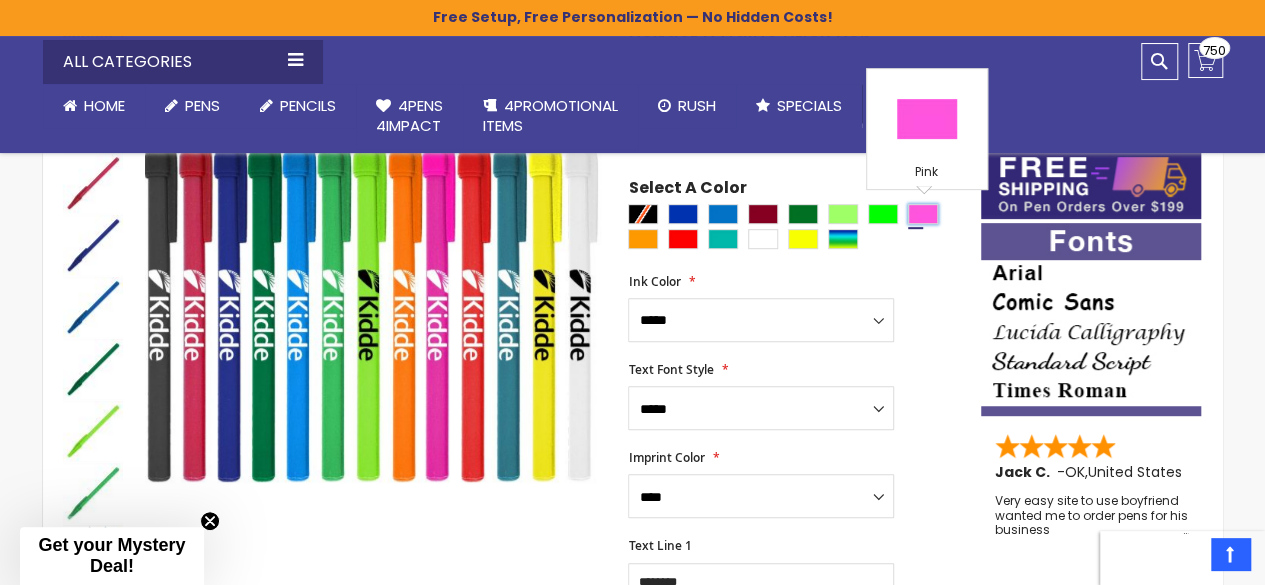click at bounding box center (923, 214) 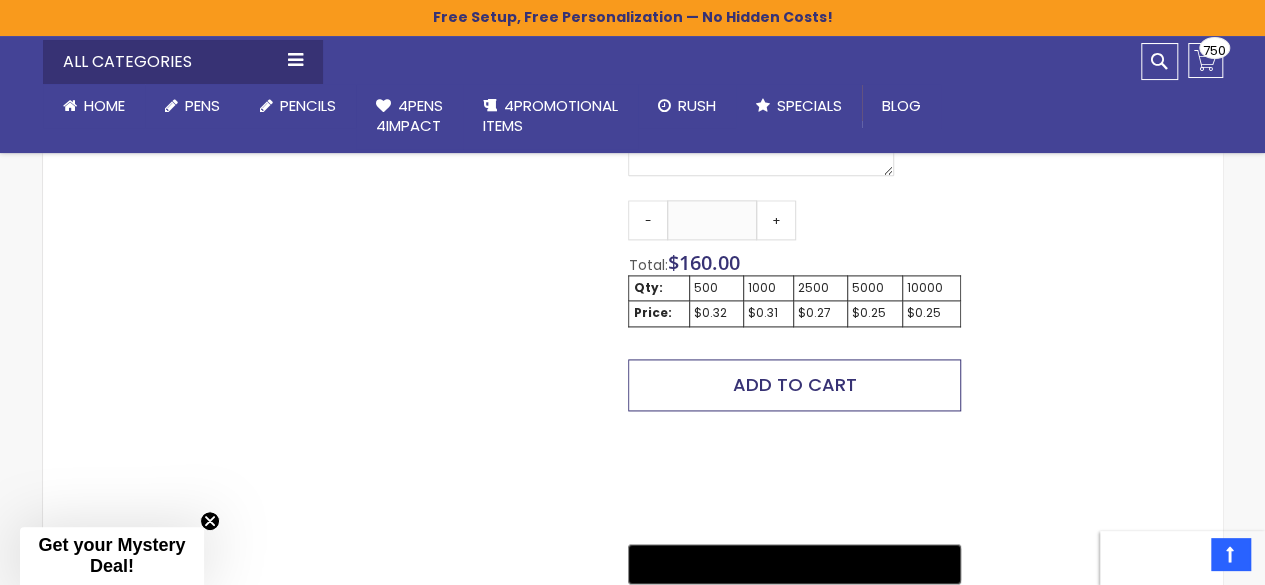 click on "Add to Cart" at bounding box center [794, 385] 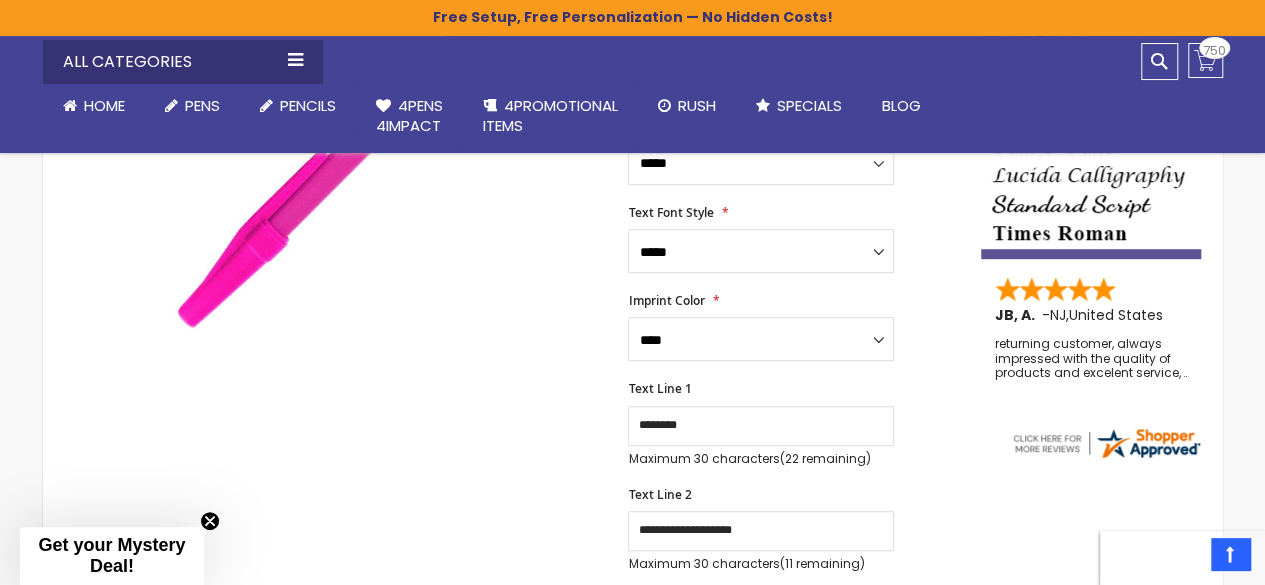 scroll, scrollTop: 0, scrollLeft: 0, axis: both 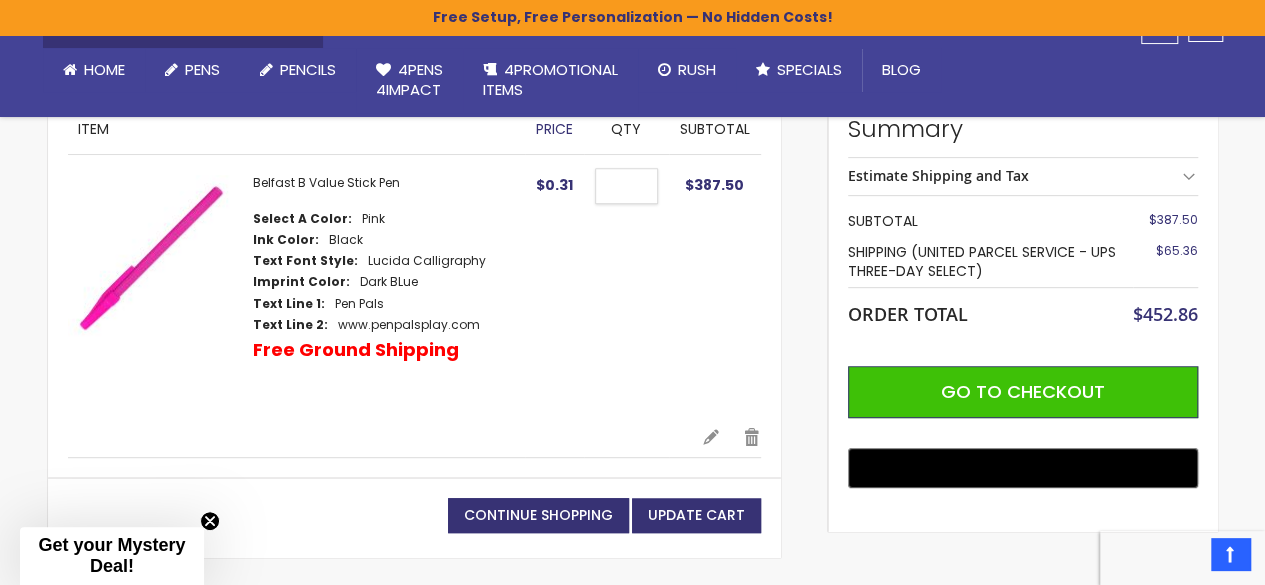 drag, startPoint x: 644, startPoint y: 187, endPoint x: 586, endPoint y: 180, distance: 58.420887 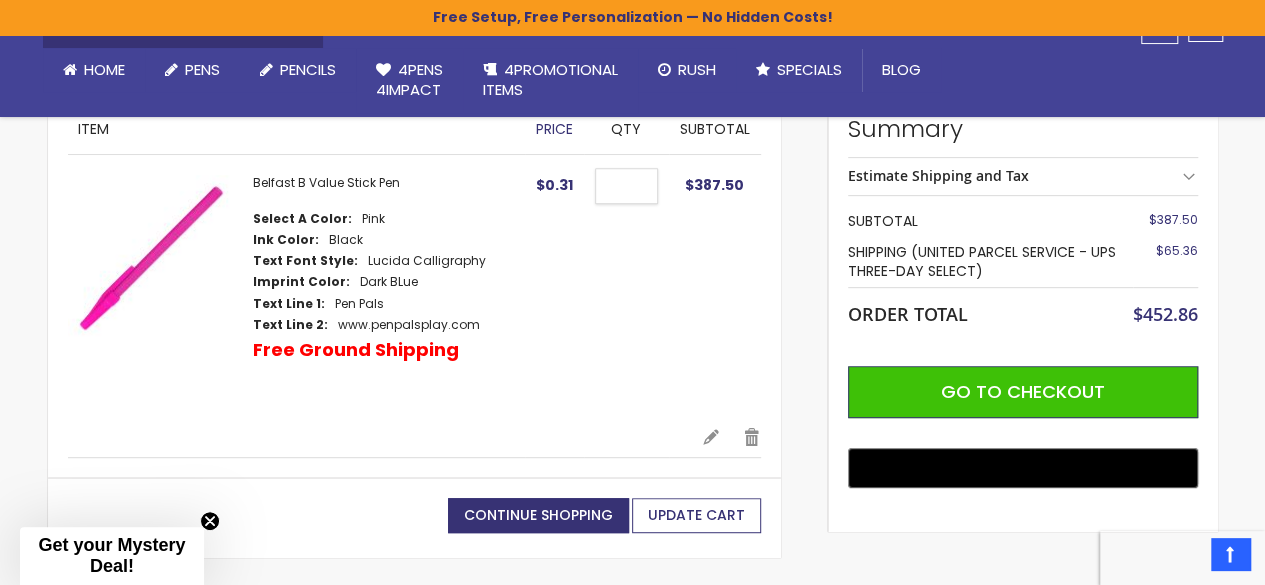 type on "***" 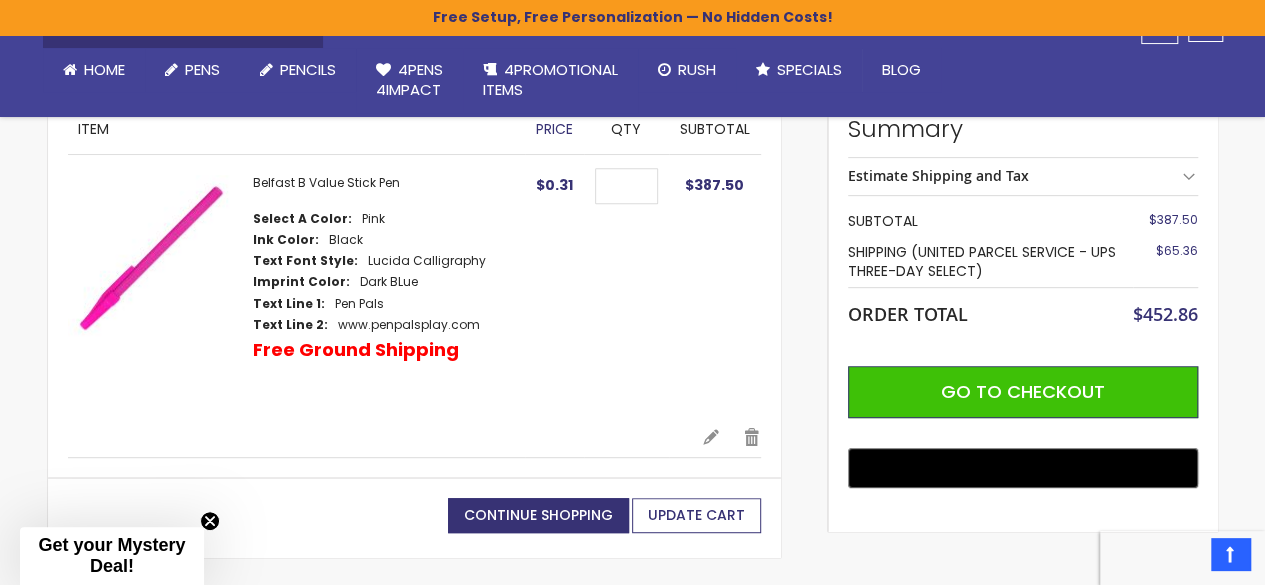 click on "Update Cart" at bounding box center (696, 515) 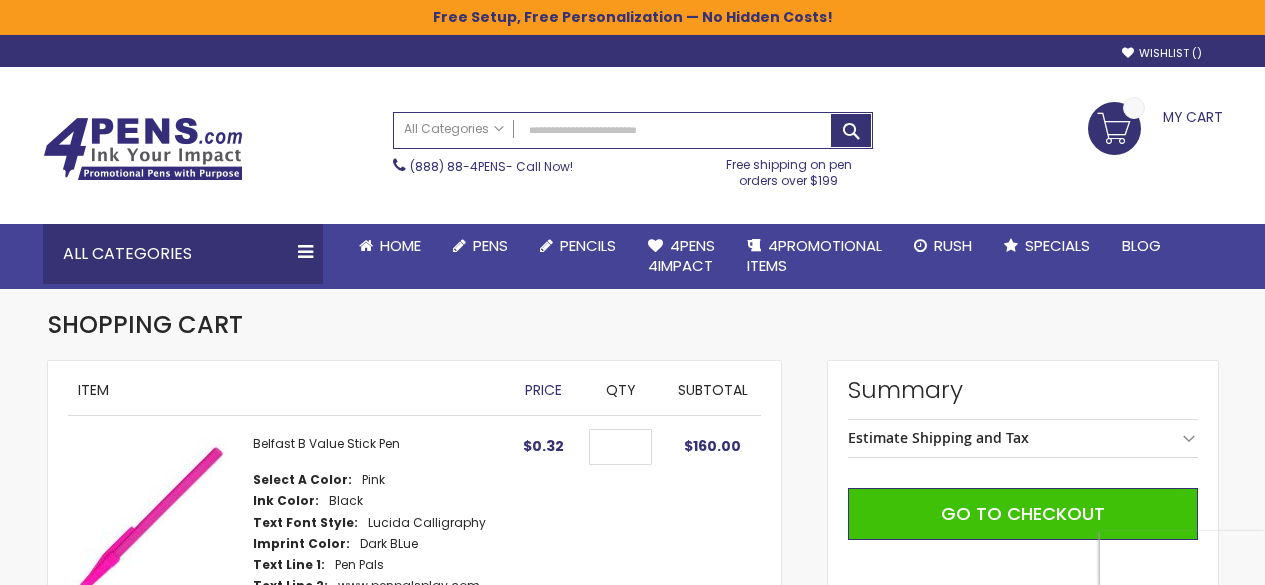 scroll, scrollTop: 0, scrollLeft: 0, axis: both 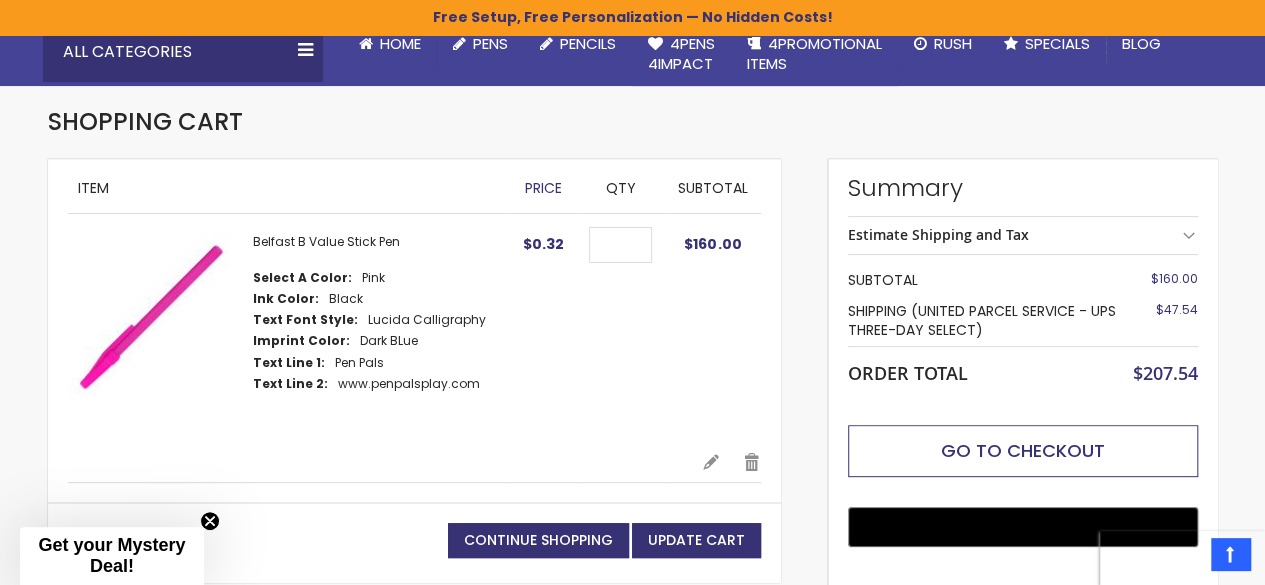 click on "Go to Checkout" at bounding box center [1023, 450] 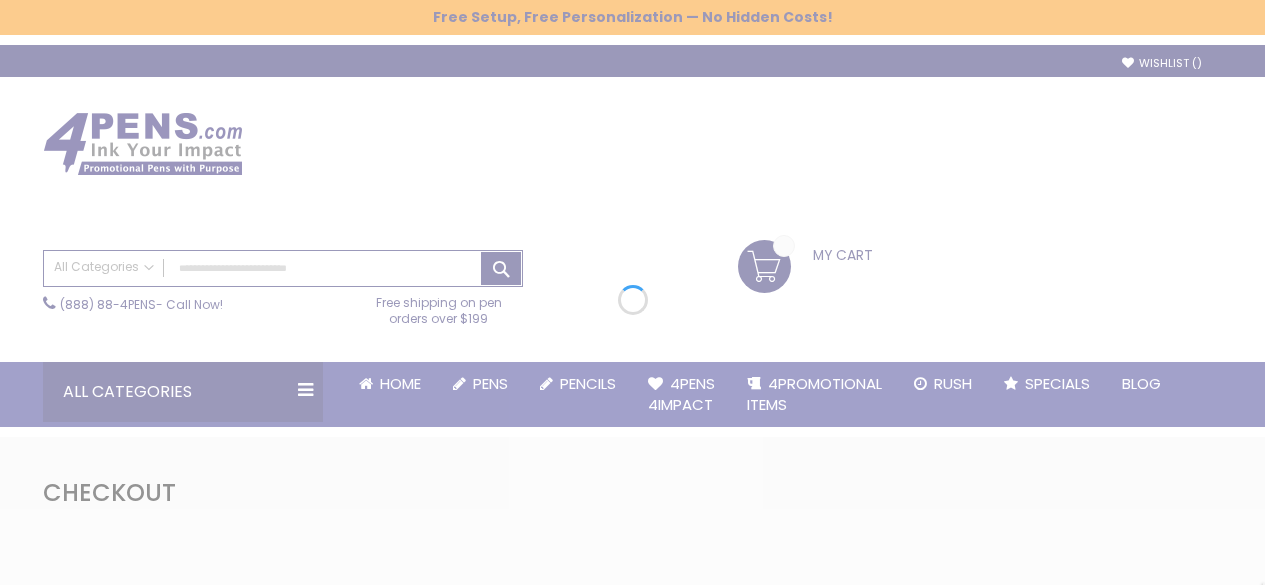 scroll, scrollTop: 0, scrollLeft: 0, axis: both 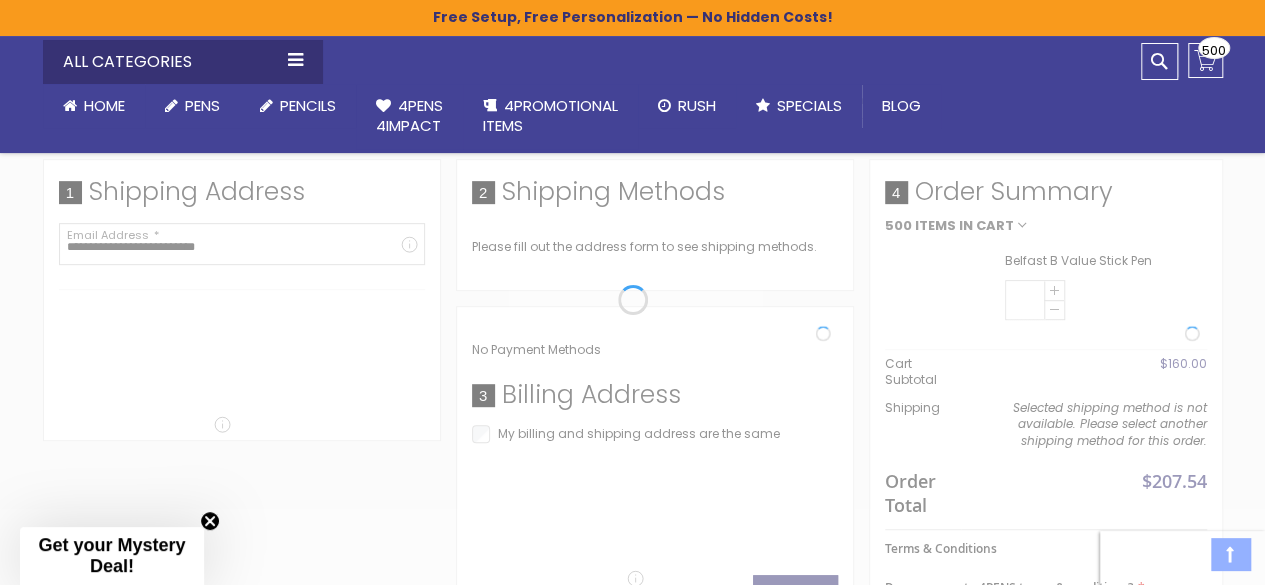 select on "**" 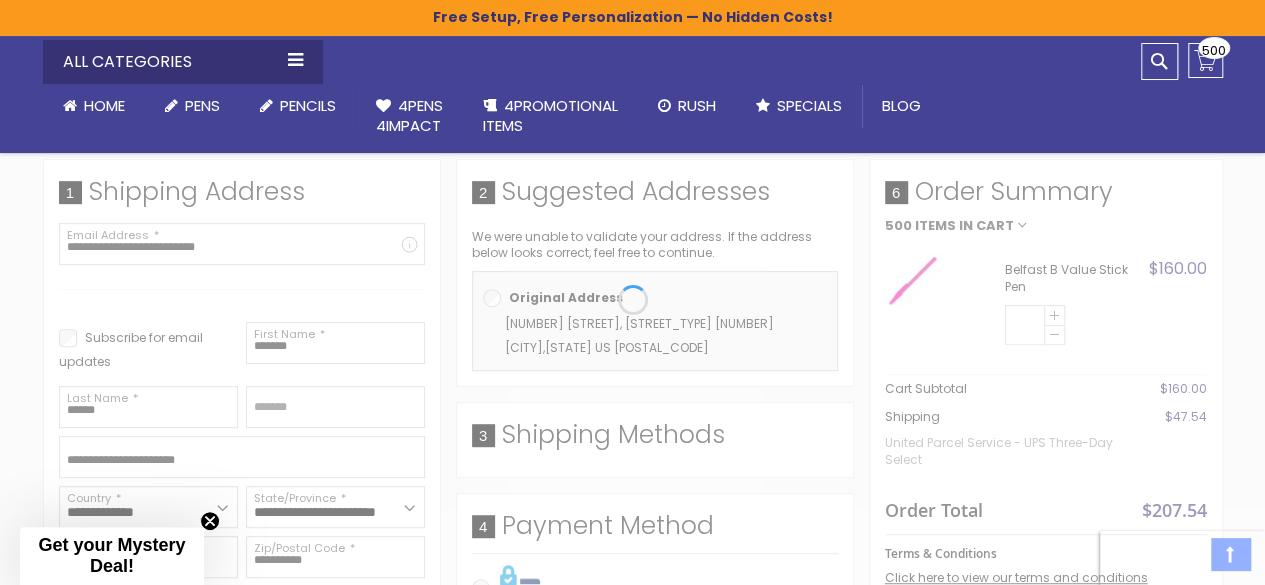scroll, scrollTop: 0, scrollLeft: 0, axis: both 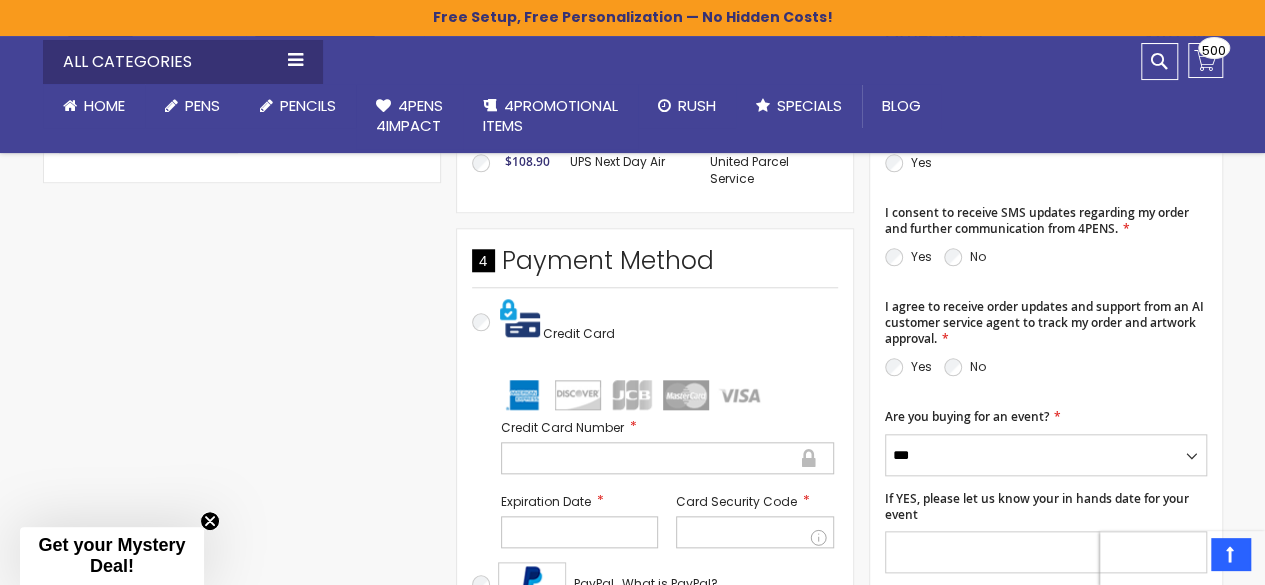 click at bounding box center [580, 532] 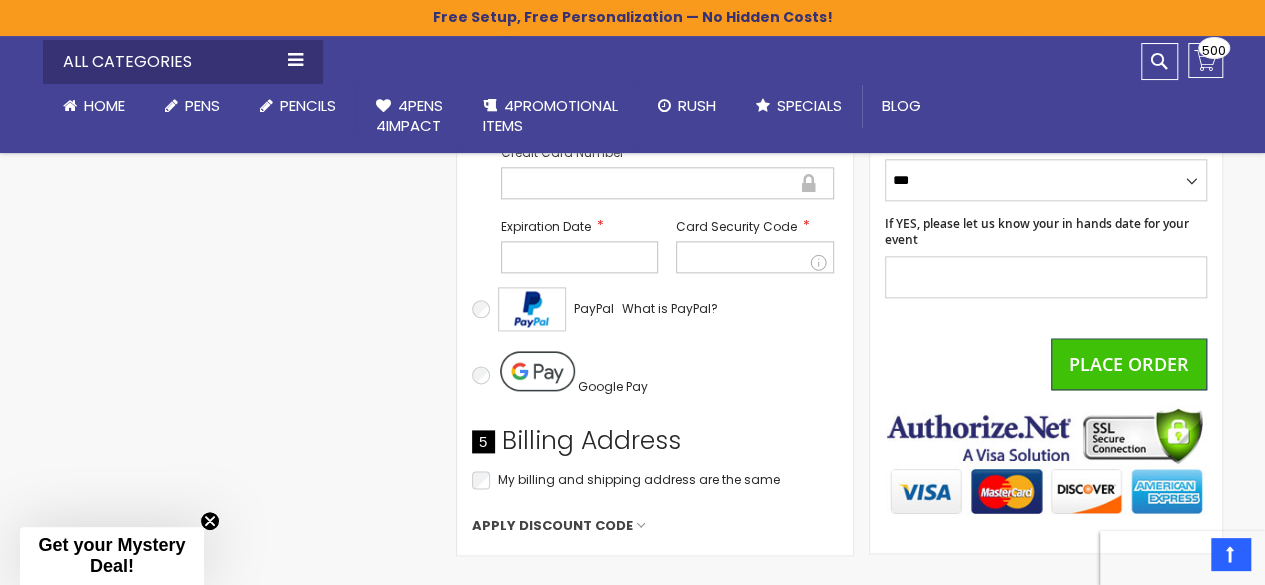 scroll, scrollTop: 1098, scrollLeft: 0, axis: vertical 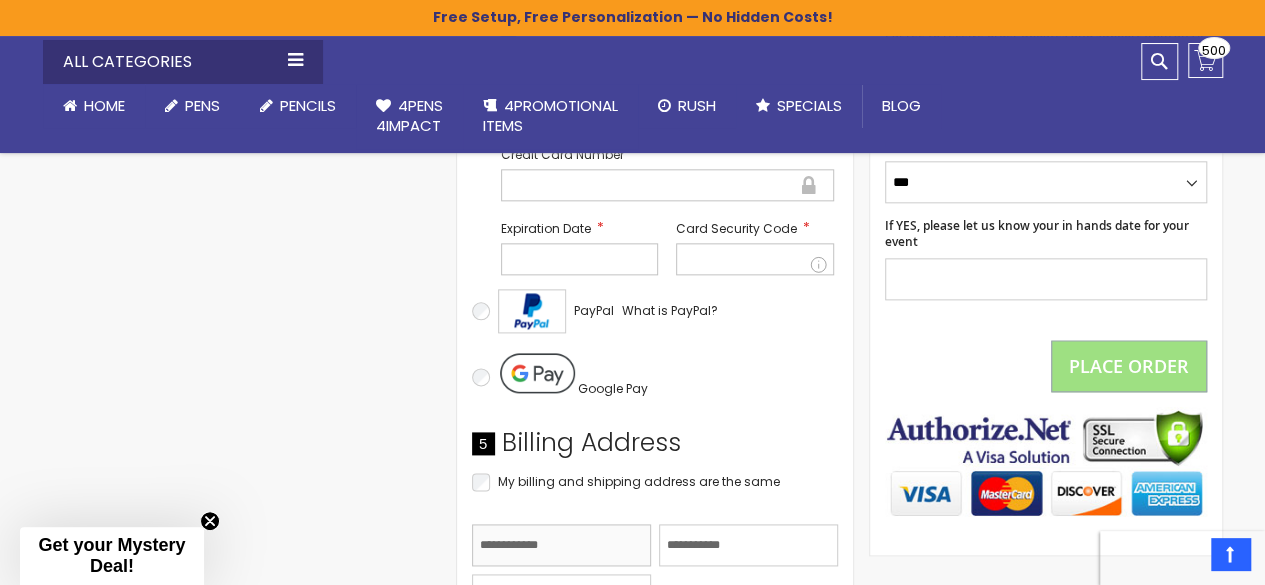 click on "First Name" at bounding box center (561, 545) 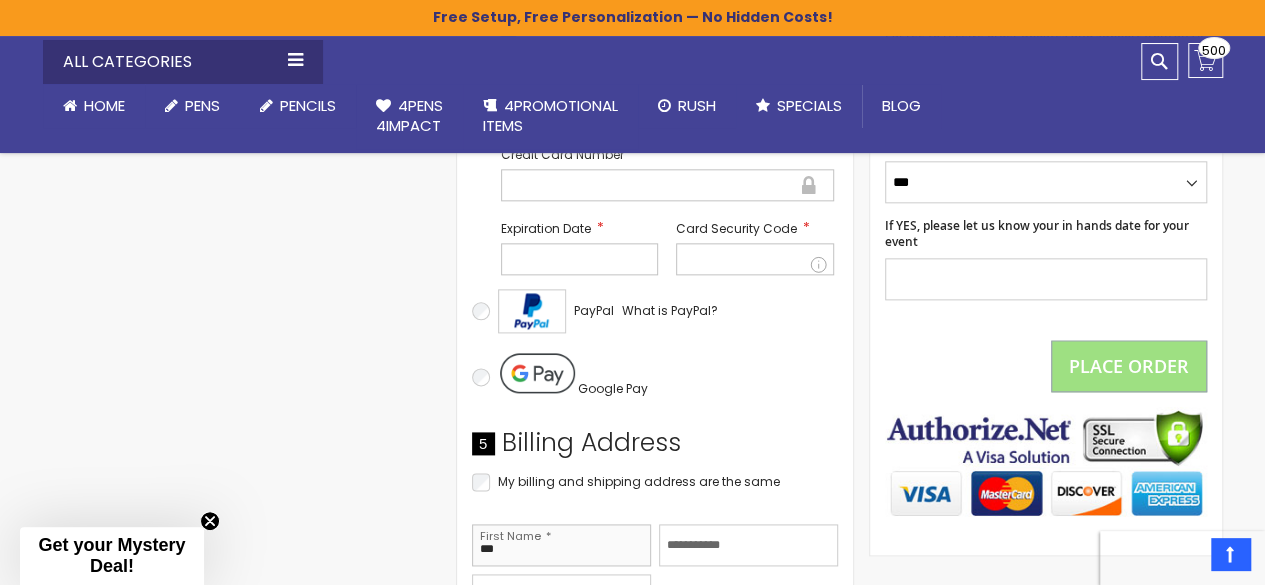 type on "***" 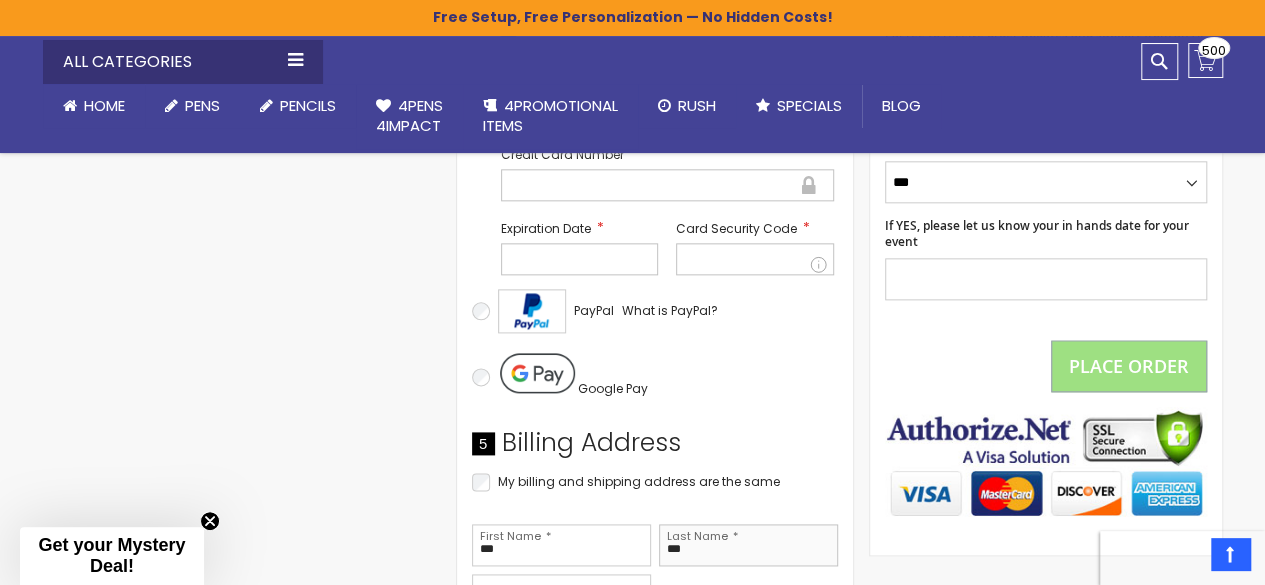 type on "***" 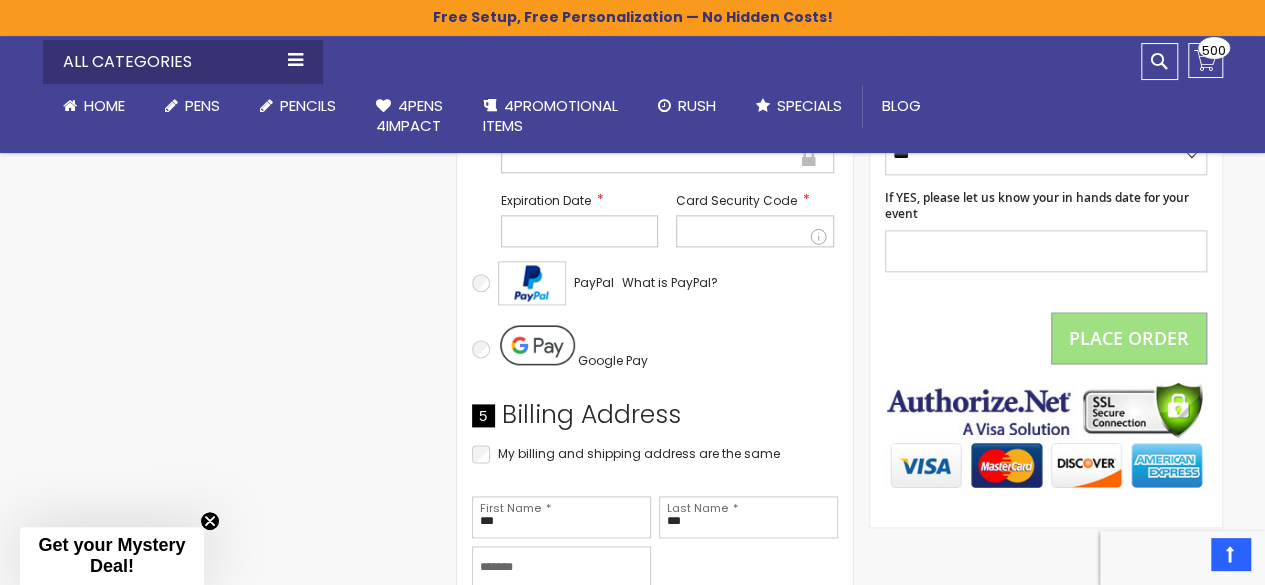 scroll, scrollTop: 1448, scrollLeft: 0, axis: vertical 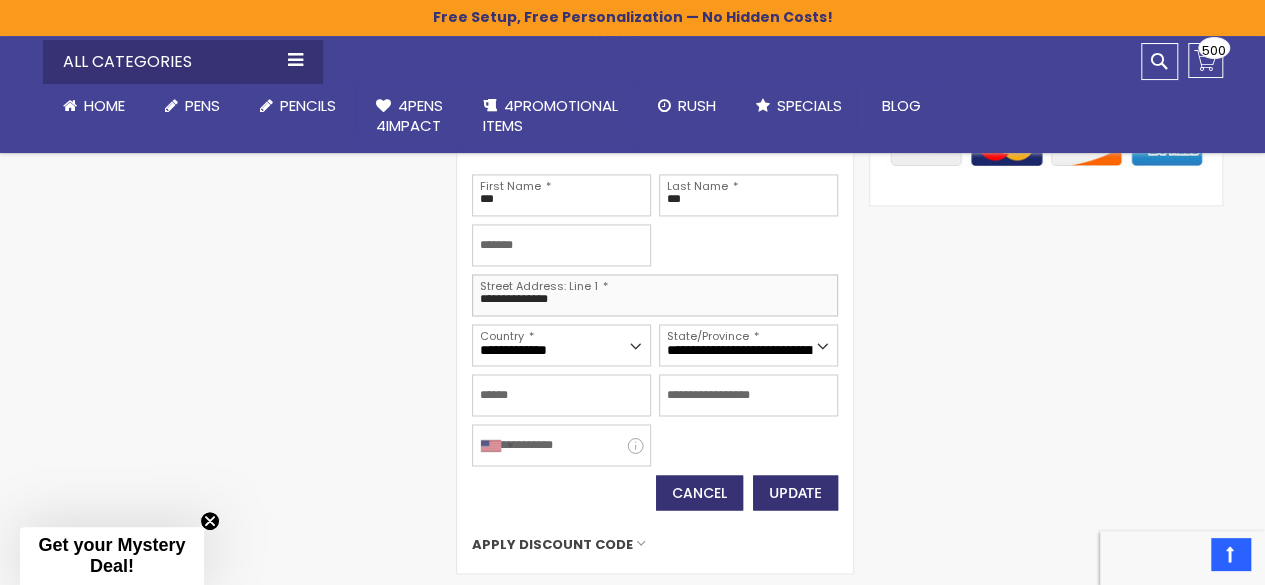 type on "**********" 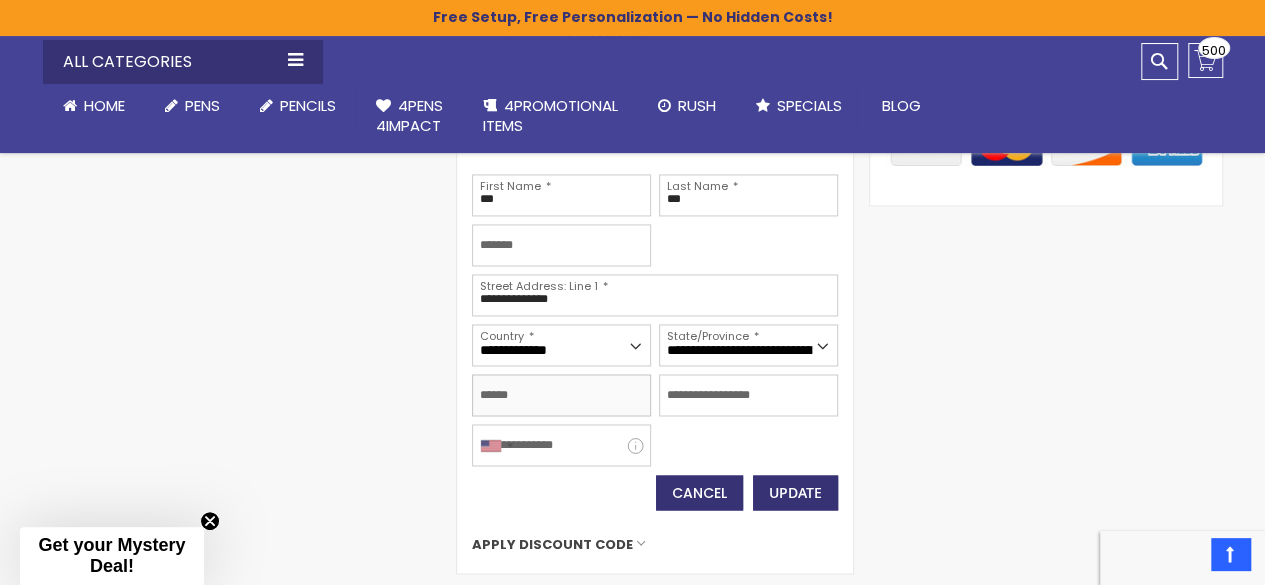 click on "City" at bounding box center [561, 395] 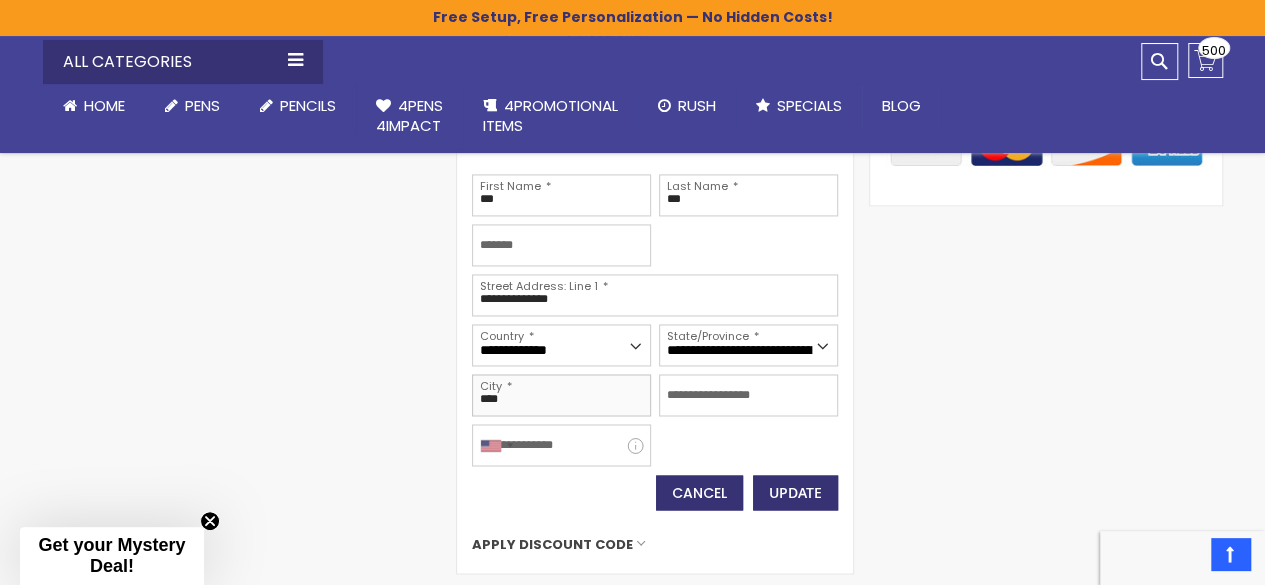 type on "********" 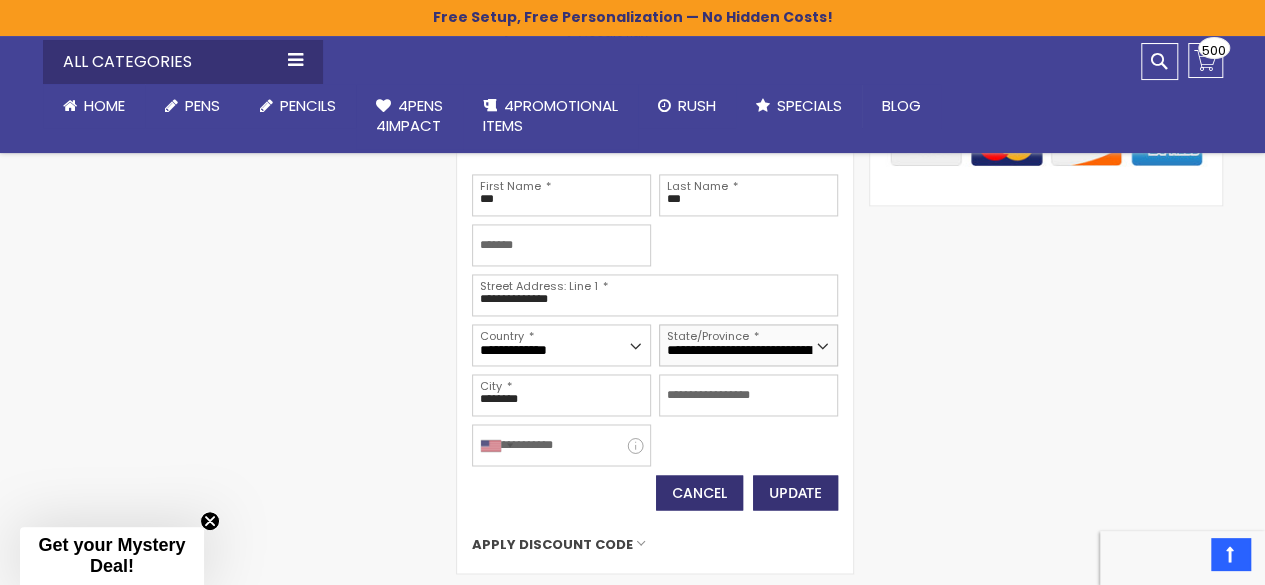click on "**********" at bounding box center (748, 345) 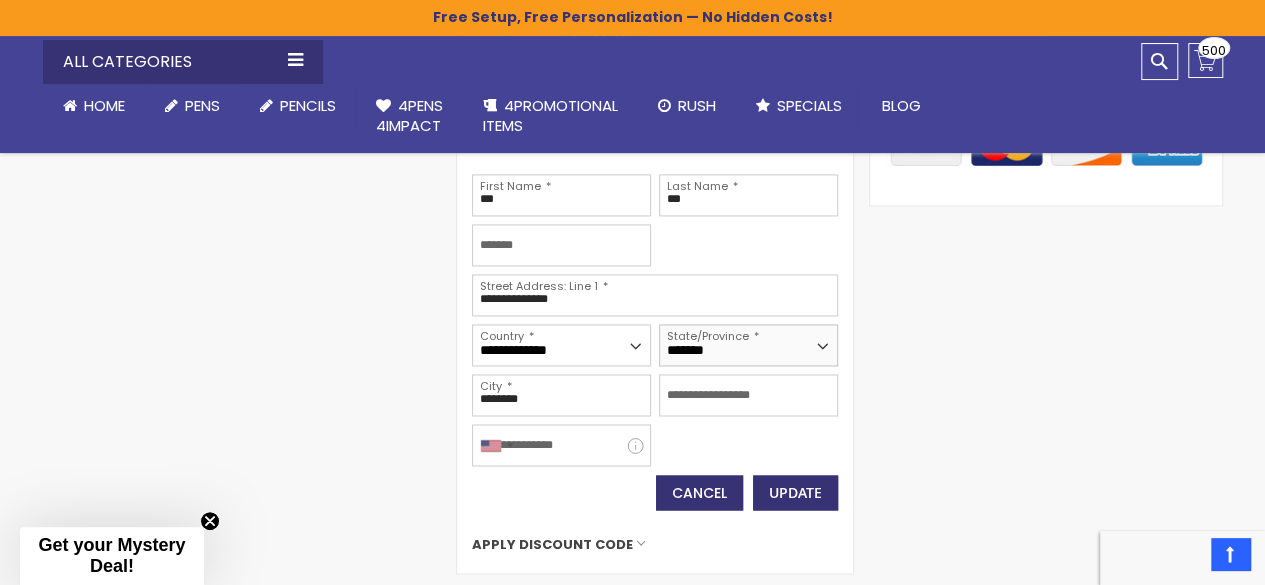 click on "**********" at bounding box center [748, 345] 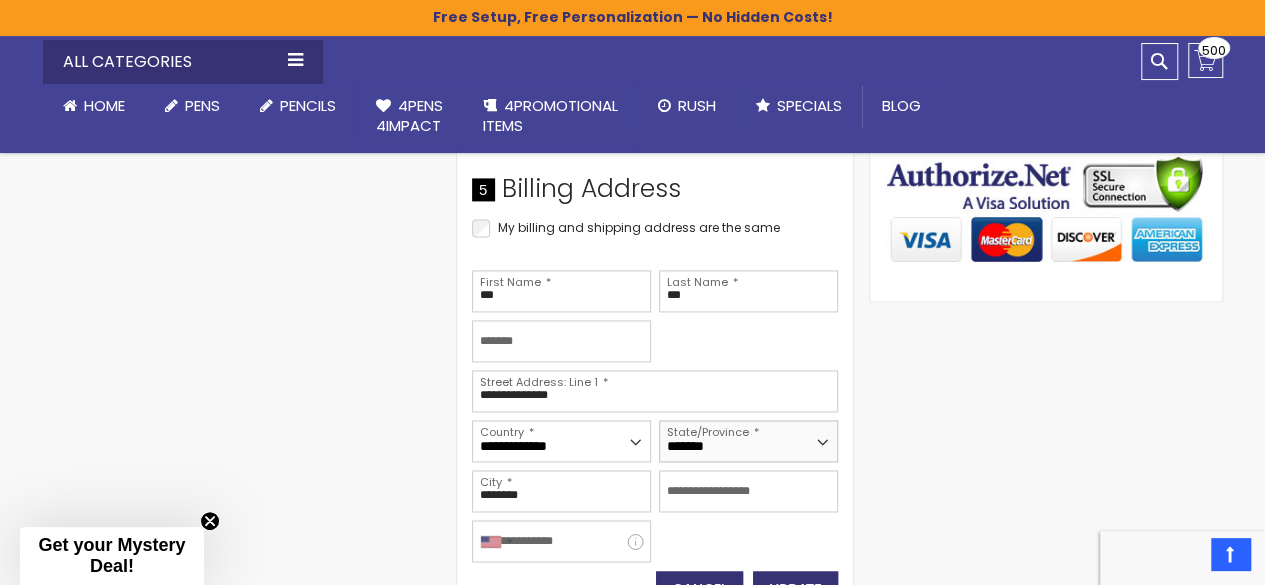 scroll, scrollTop: 1321, scrollLeft: 0, axis: vertical 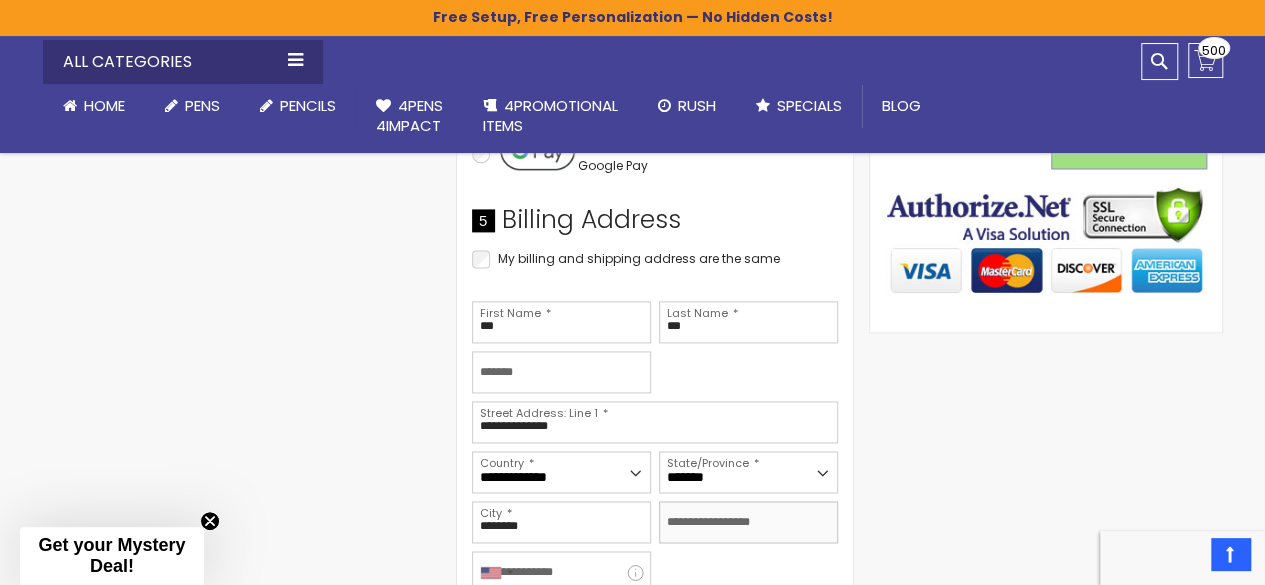 click on "Zip/Postal Code" at bounding box center [748, 522] 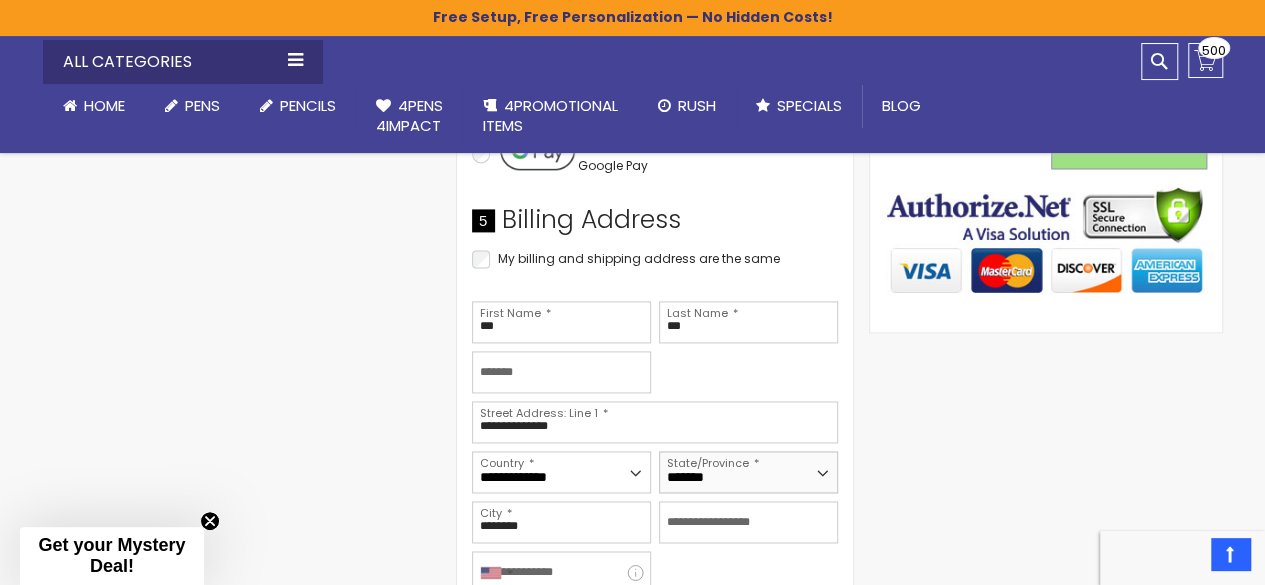 click on "**********" at bounding box center [748, 472] 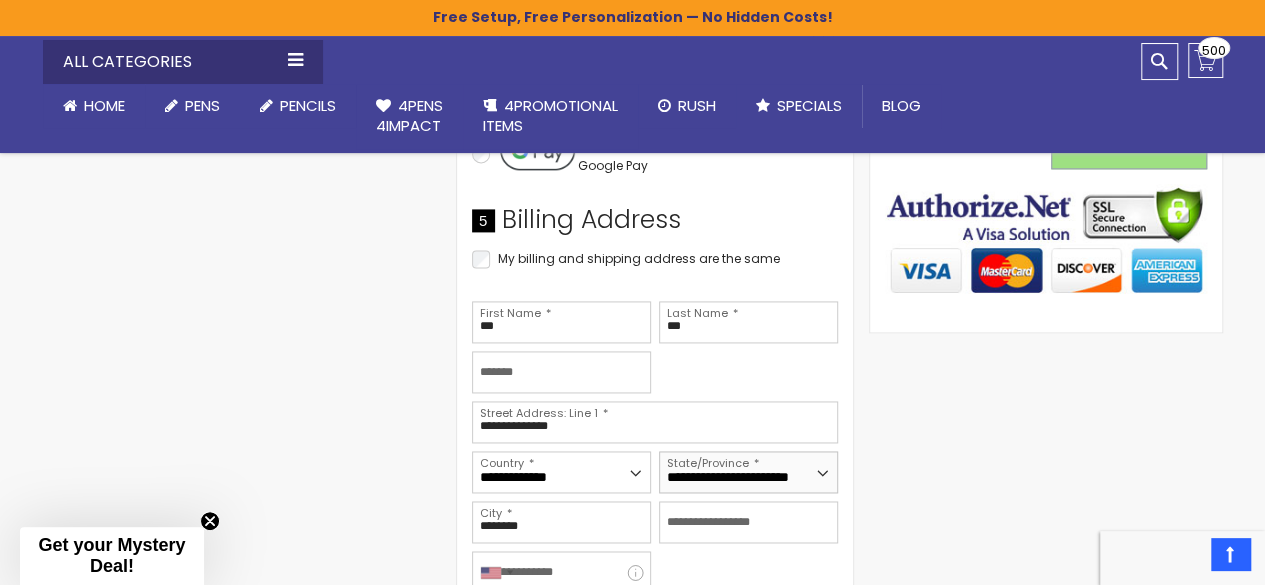 click on "**********" at bounding box center (748, 472) 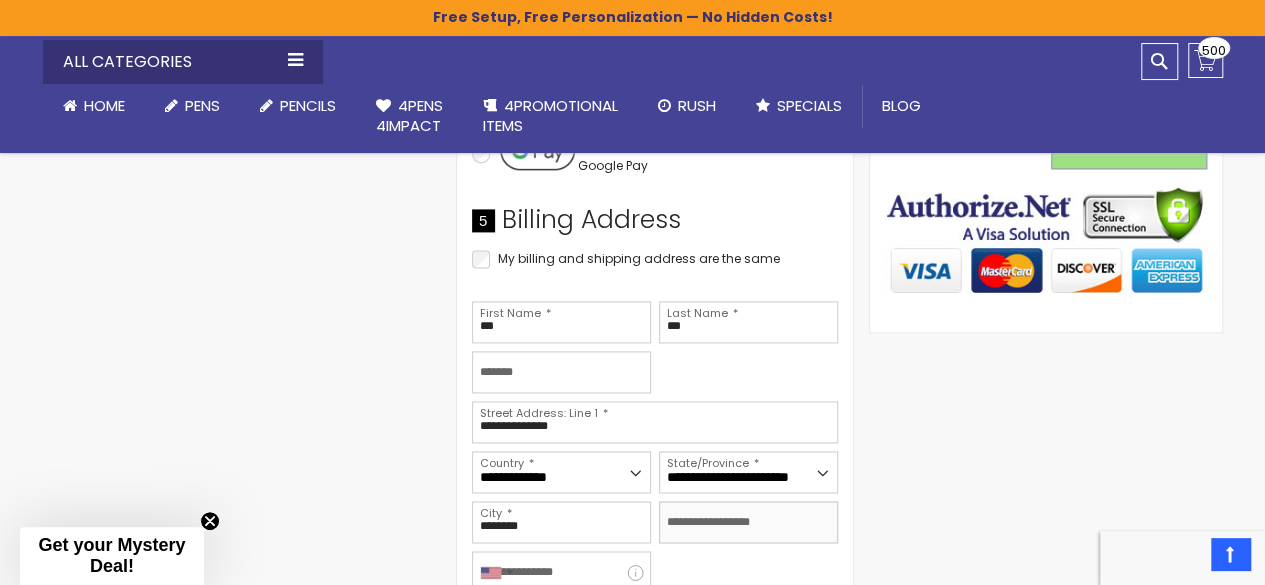 click on "Zip/Postal Code" at bounding box center [748, 522] 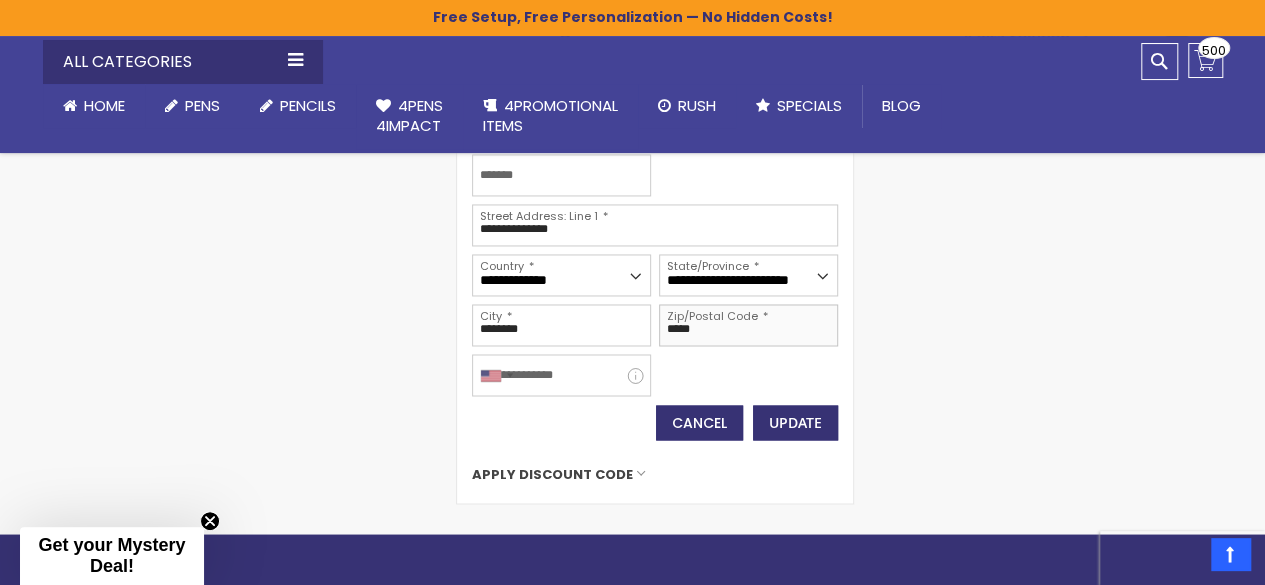 scroll, scrollTop: 1522, scrollLeft: 0, axis: vertical 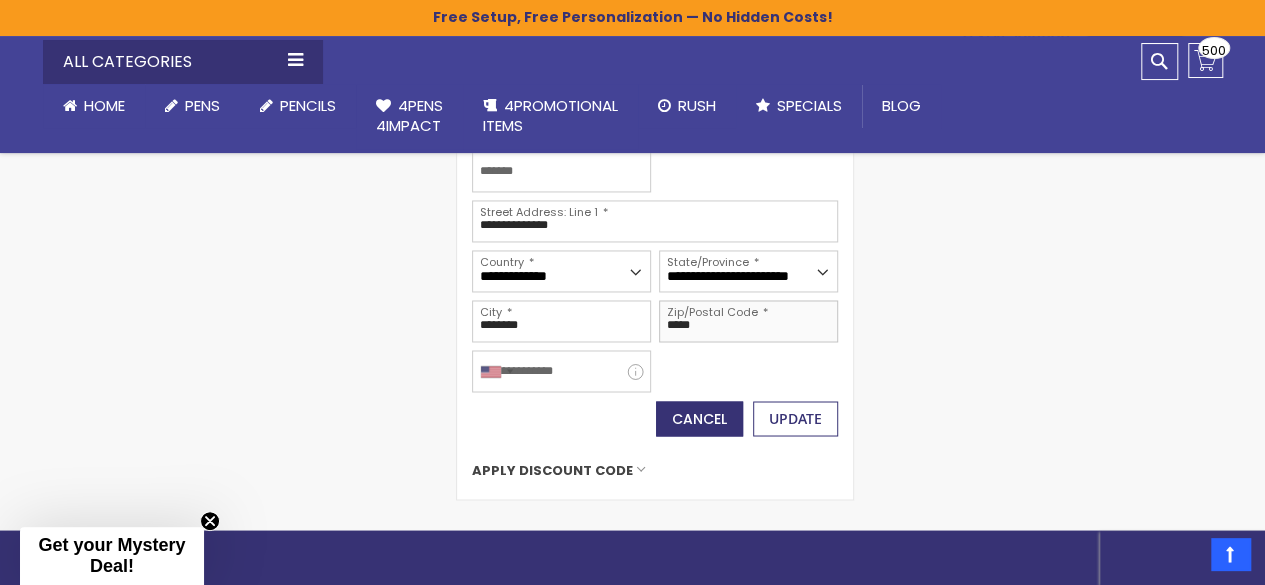 type on "*****" 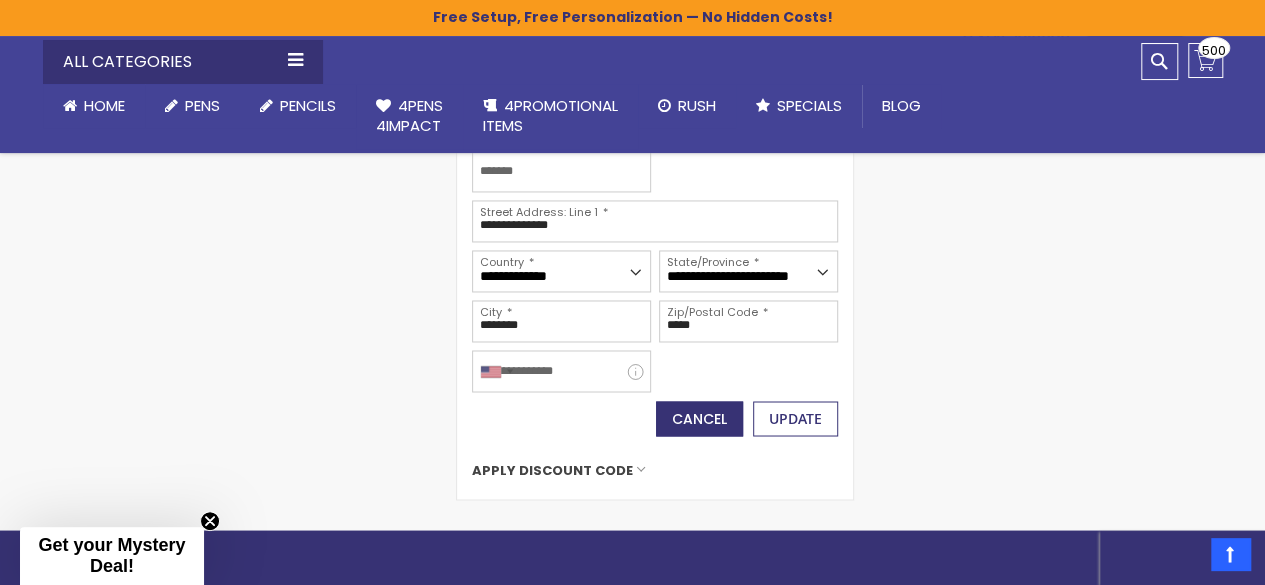 click on "Update" at bounding box center (795, 417) 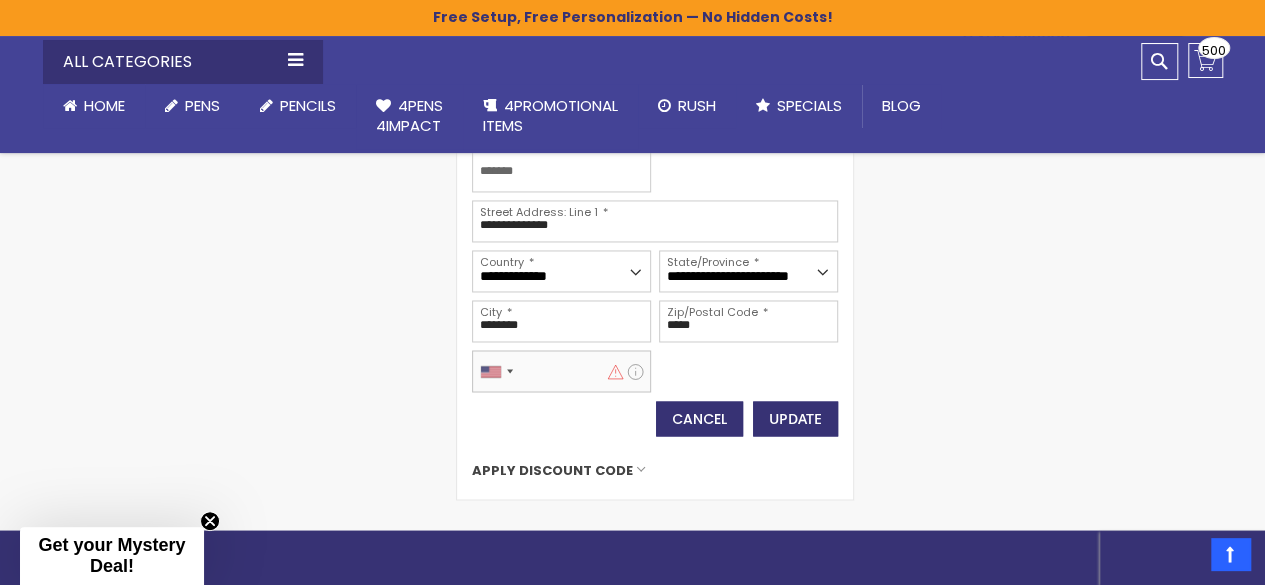 click on "**" at bounding box center (561, 371) 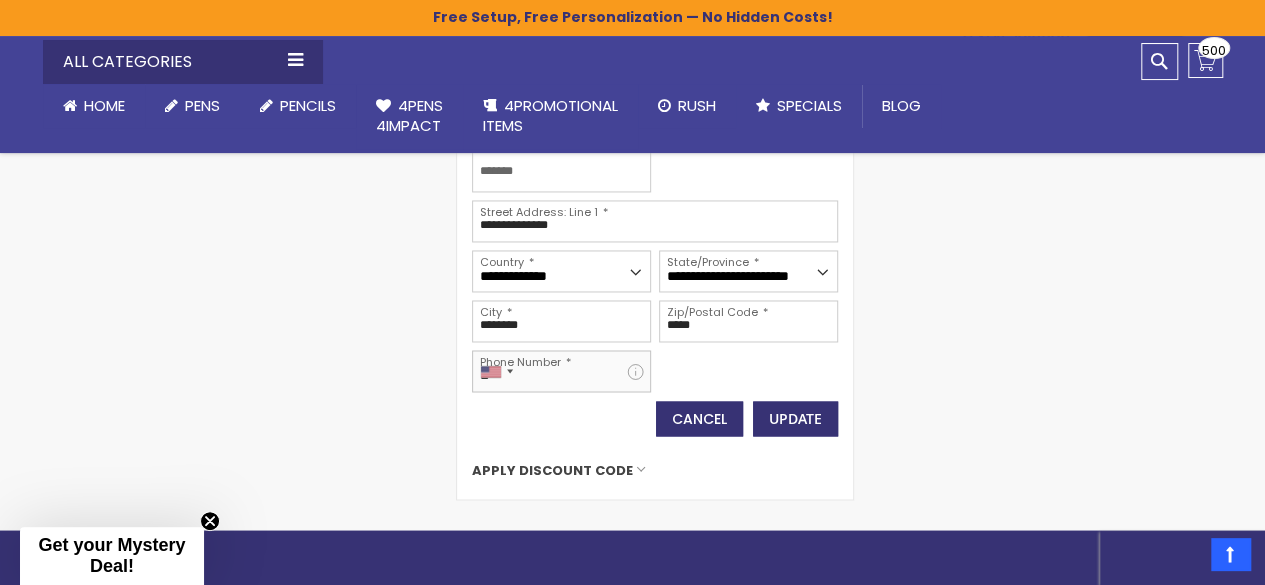 type on "*" 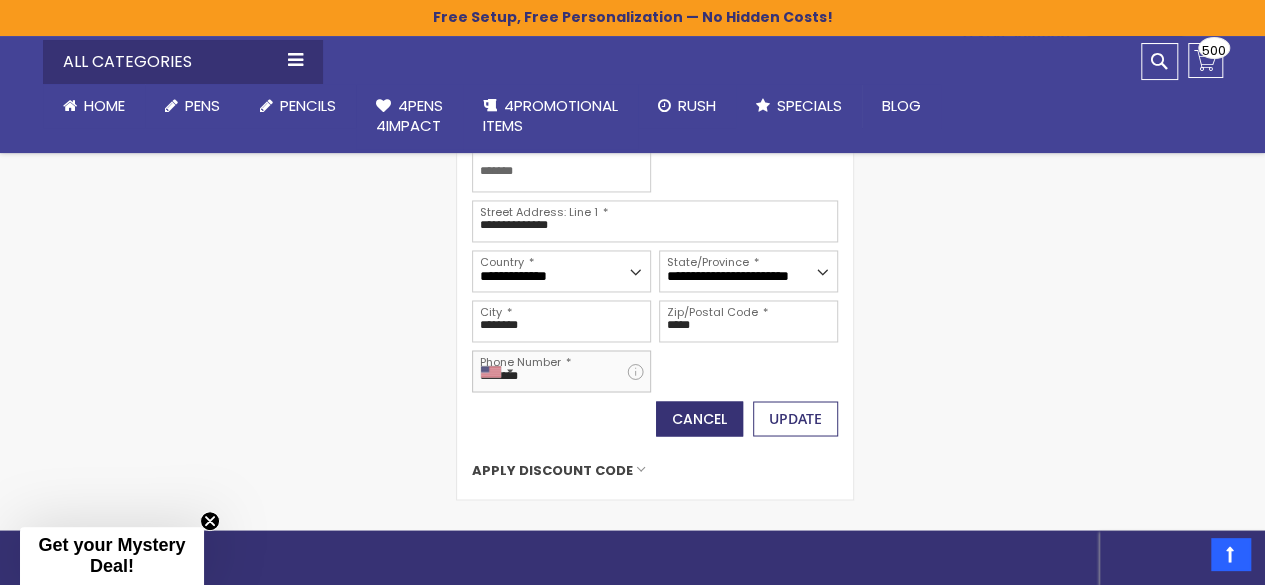 type on "********" 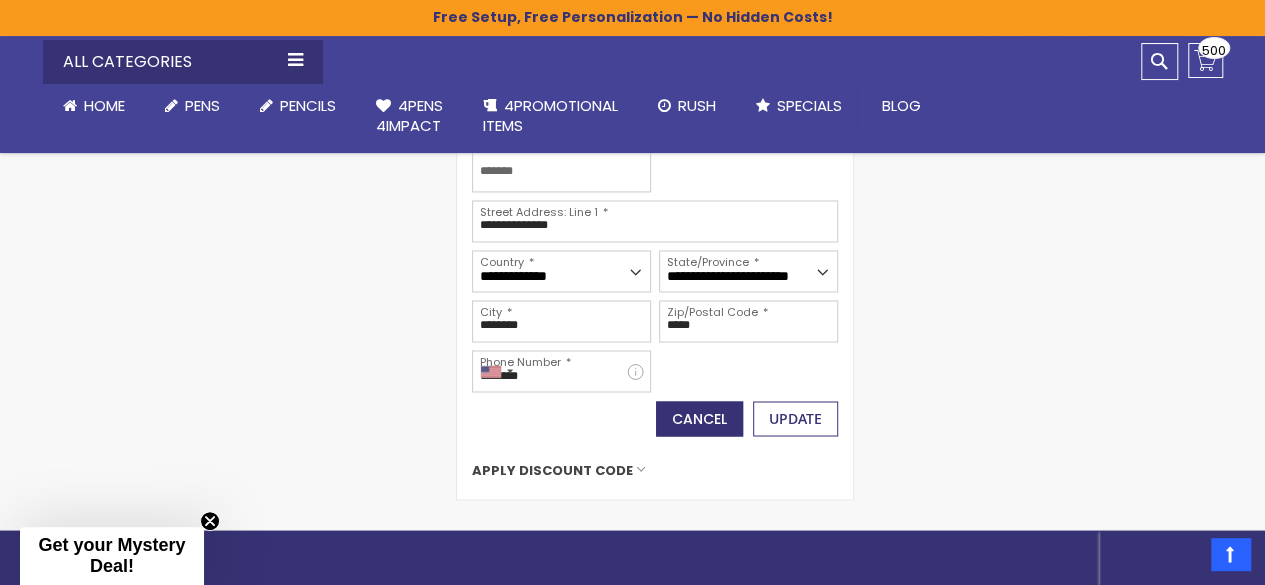 click on "Update" at bounding box center [795, 417] 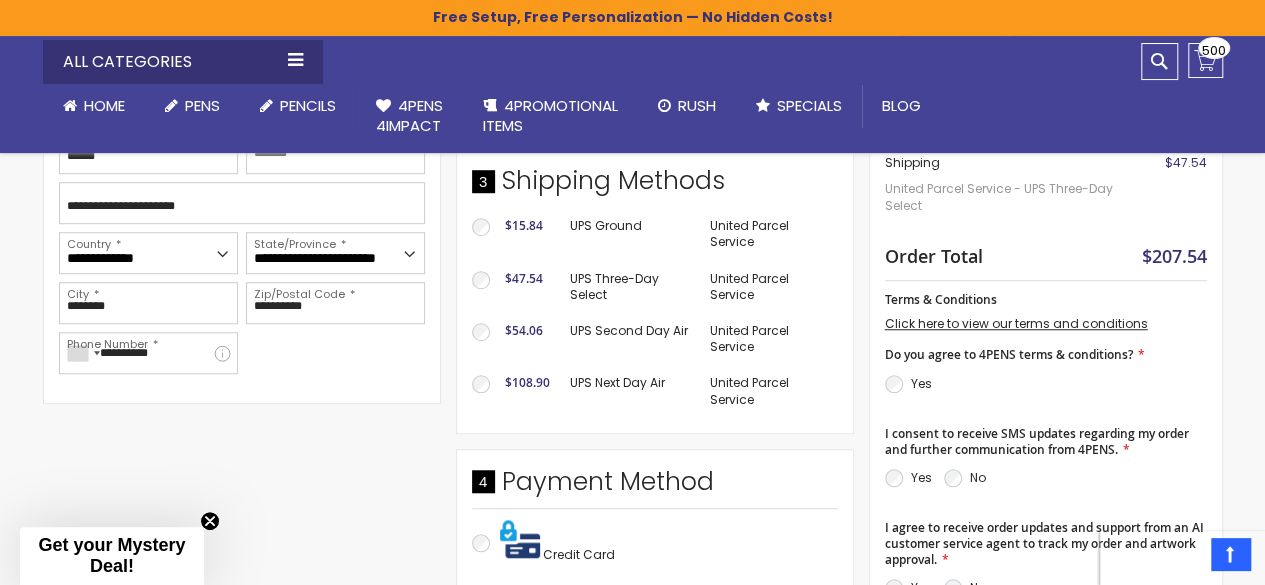scroll, scrollTop: 603, scrollLeft: 0, axis: vertical 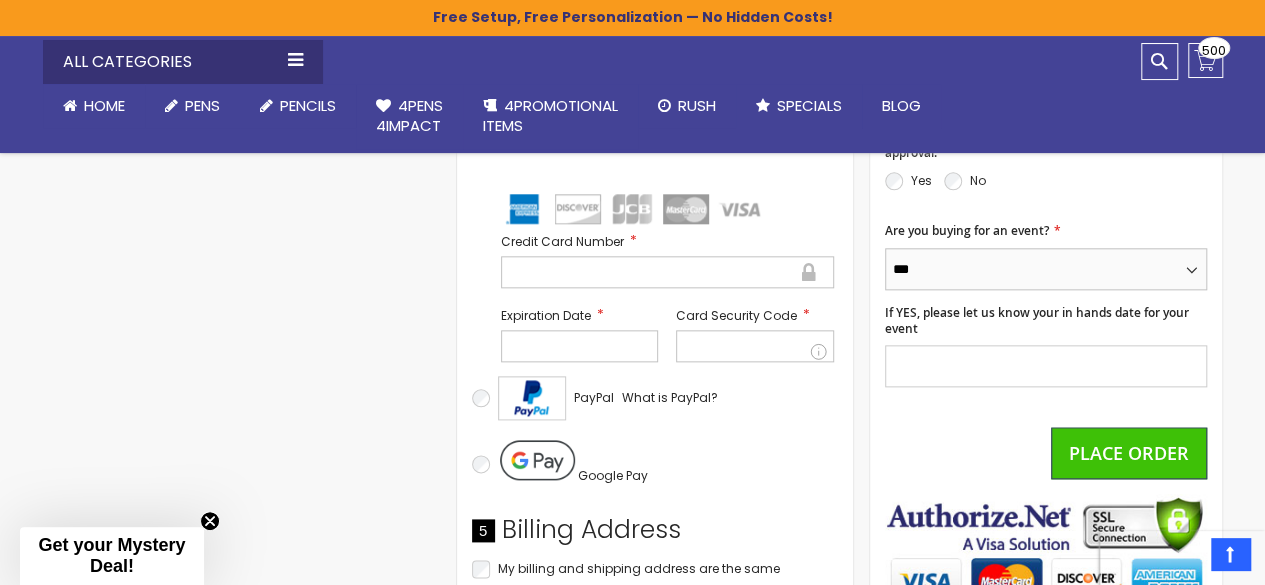 click on "*** **" at bounding box center [1046, 269] 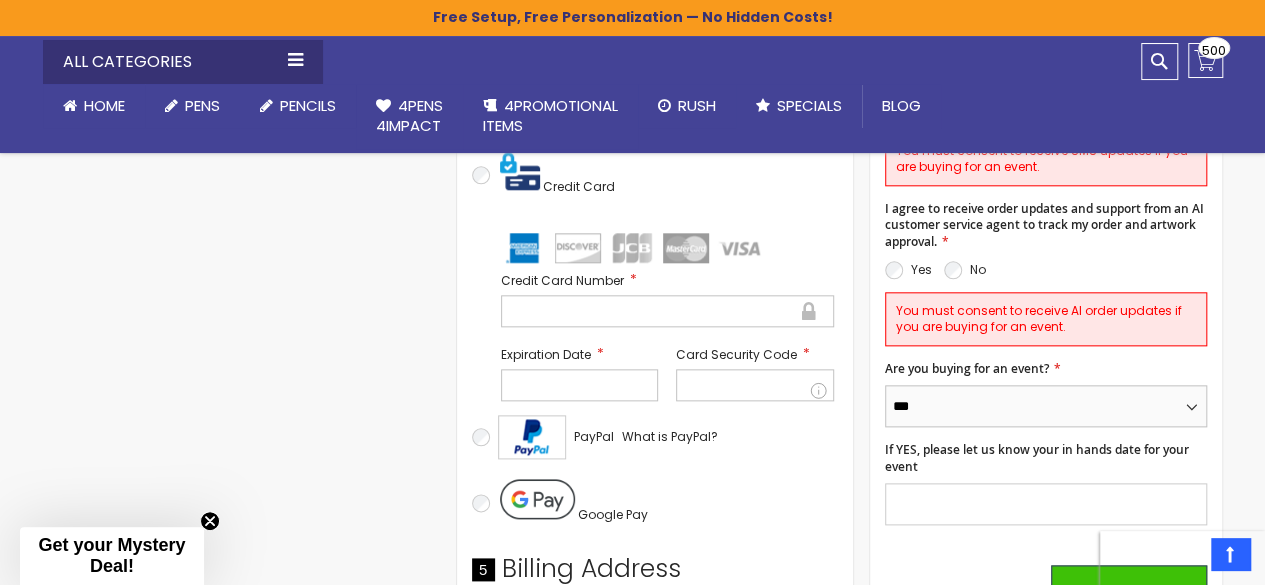 scroll, scrollTop: 1057, scrollLeft: 0, axis: vertical 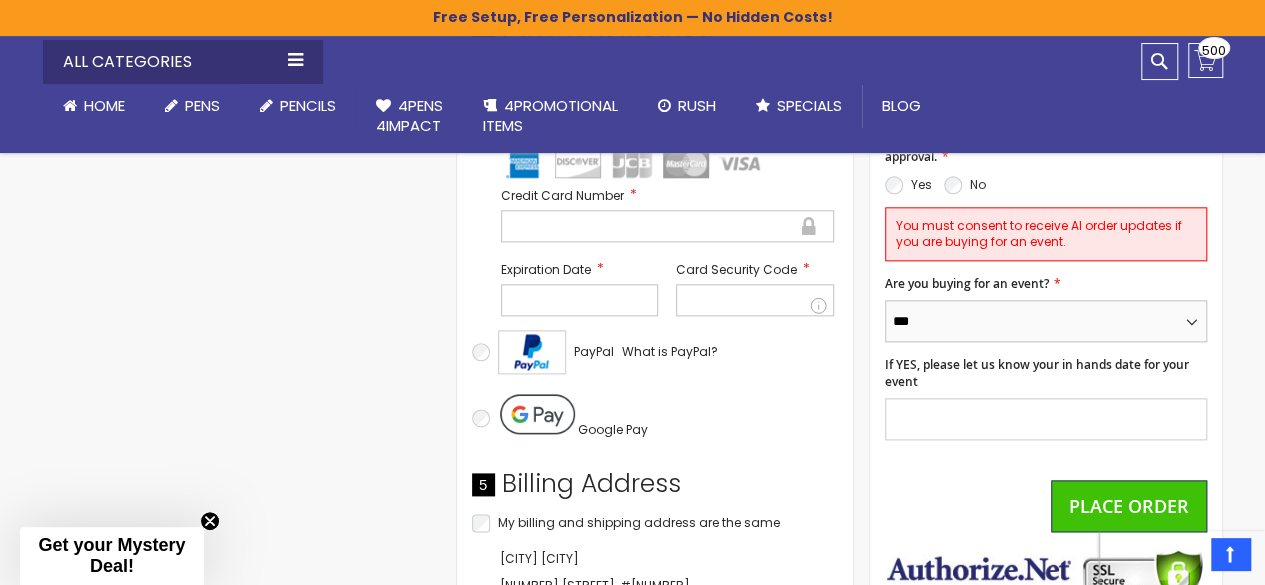click on "*** **" at bounding box center [1046, 321] 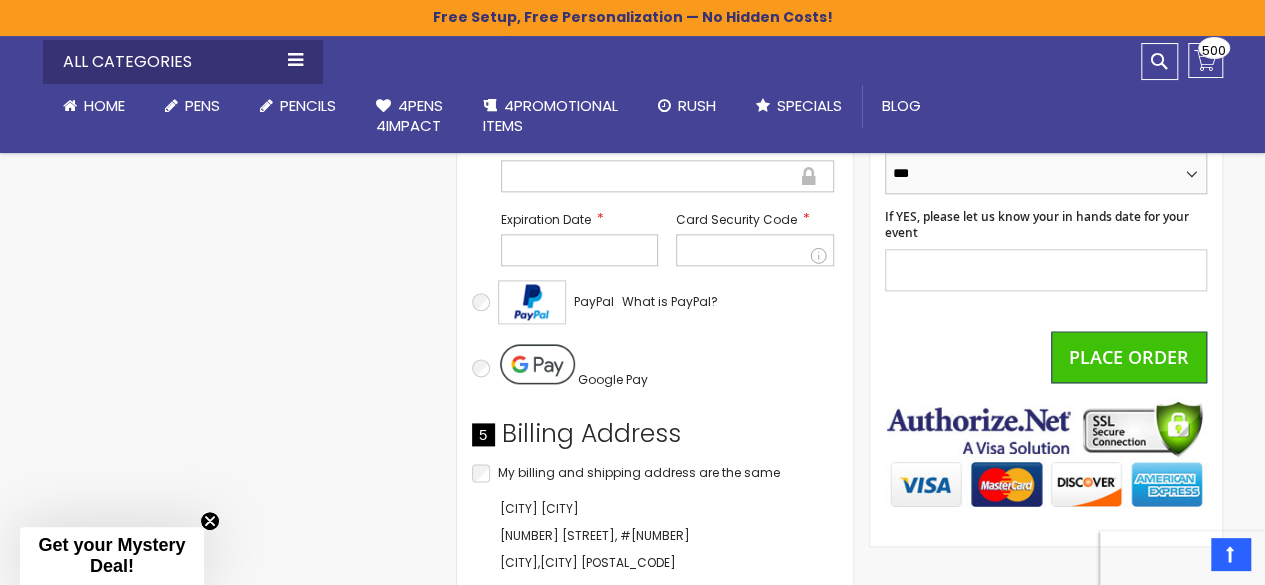 scroll, scrollTop: 1073, scrollLeft: 0, axis: vertical 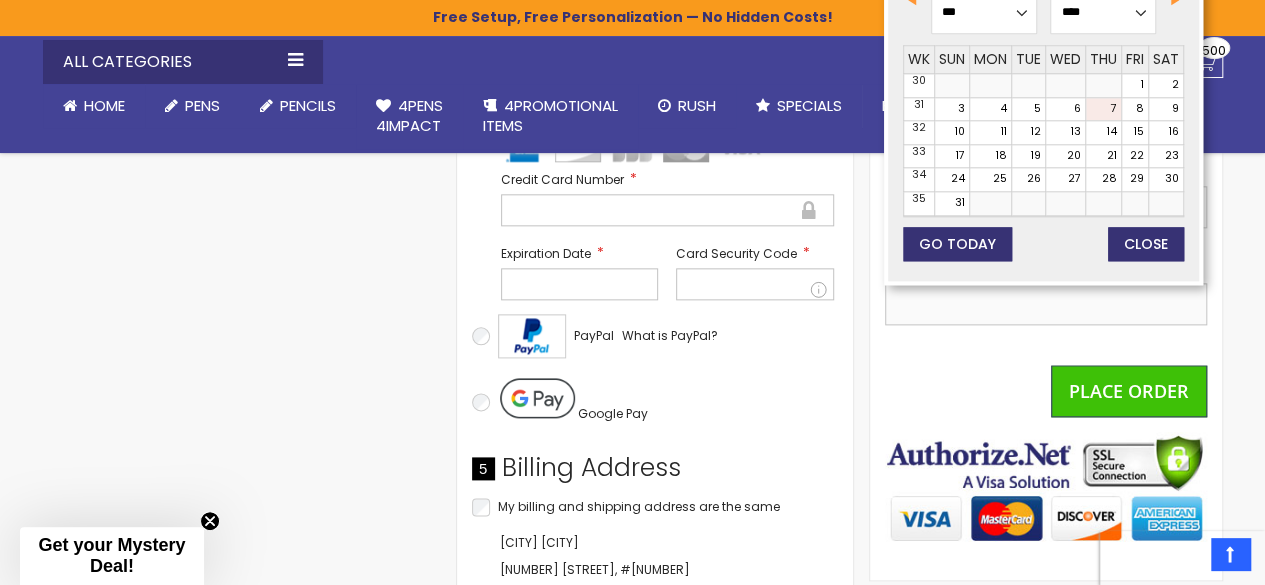 click on "If YES, please let us know your in hands date for your event" at bounding box center [1046, 304] 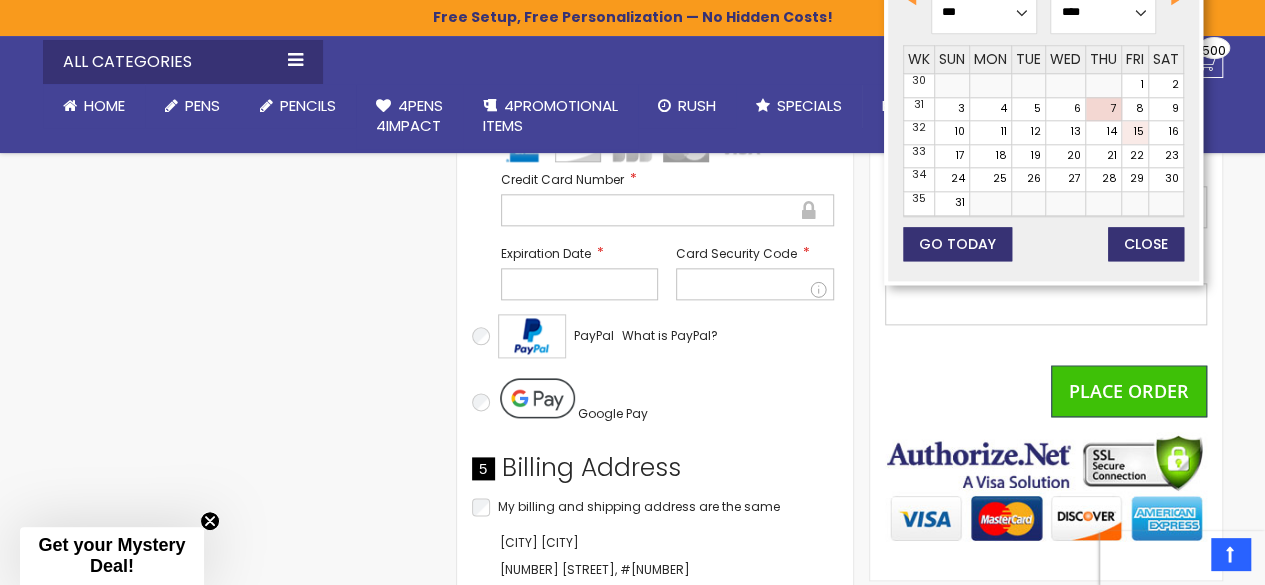 click on "15" at bounding box center (1135, 132) 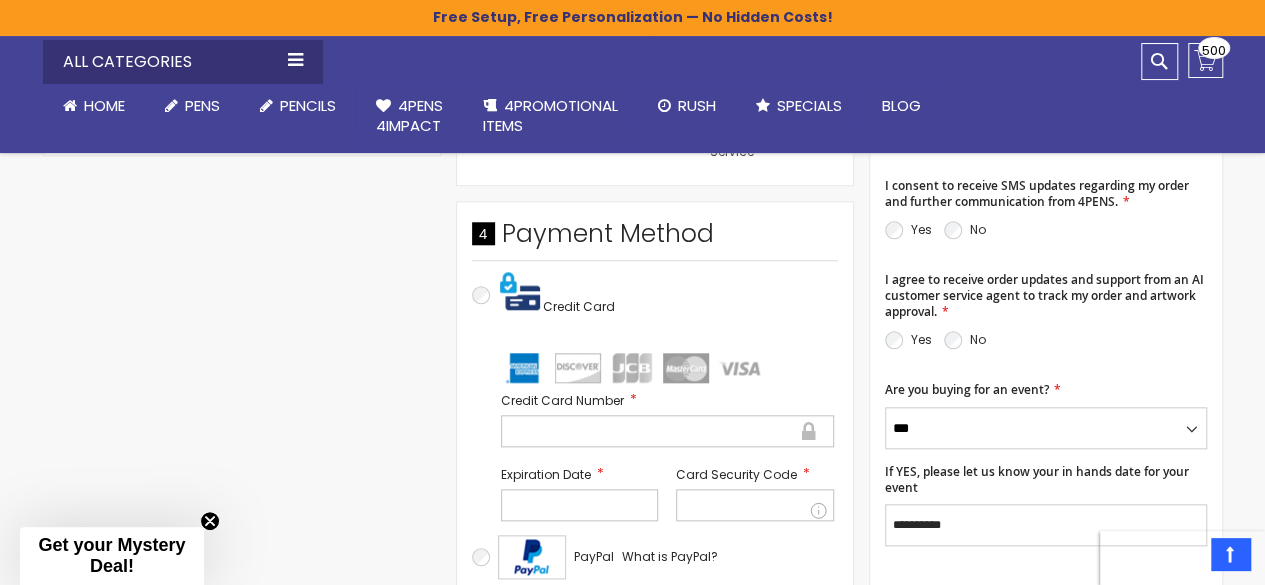 scroll, scrollTop: 854, scrollLeft: 0, axis: vertical 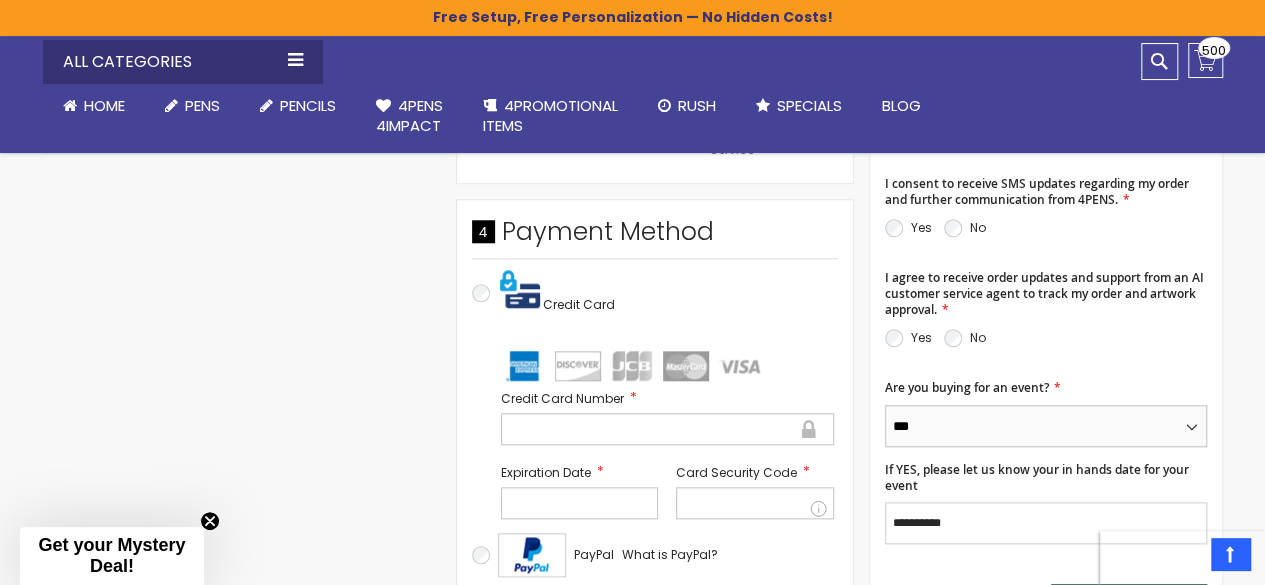 click on "*** **" at bounding box center [1046, 426] 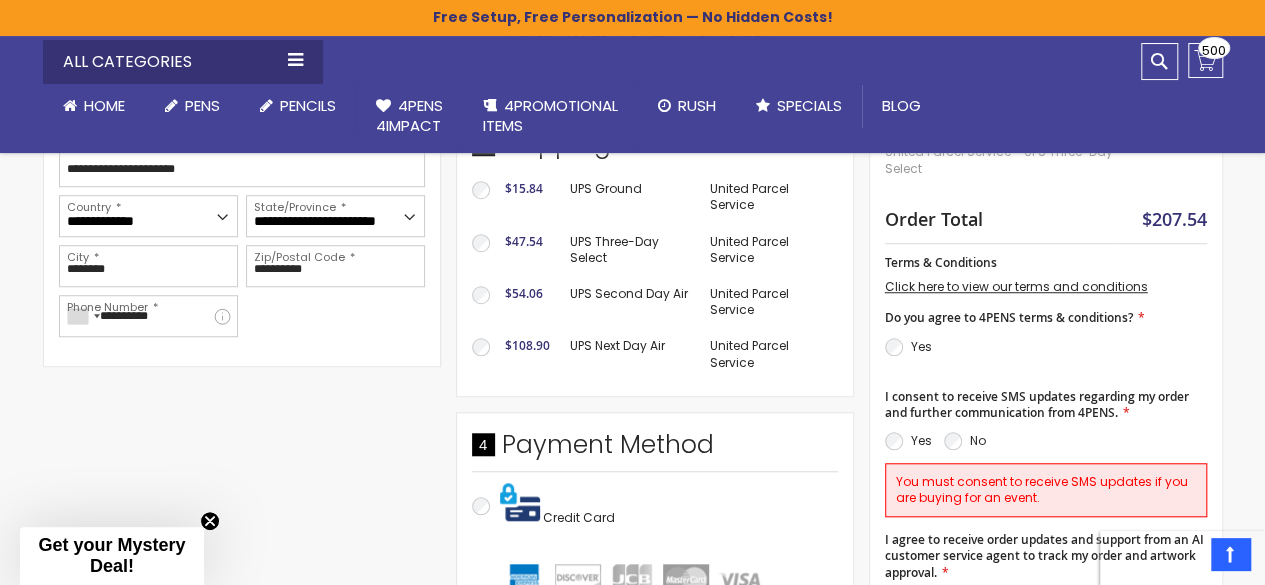 scroll, scrollTop: 640, scrollLeft: 0, axis: vertical 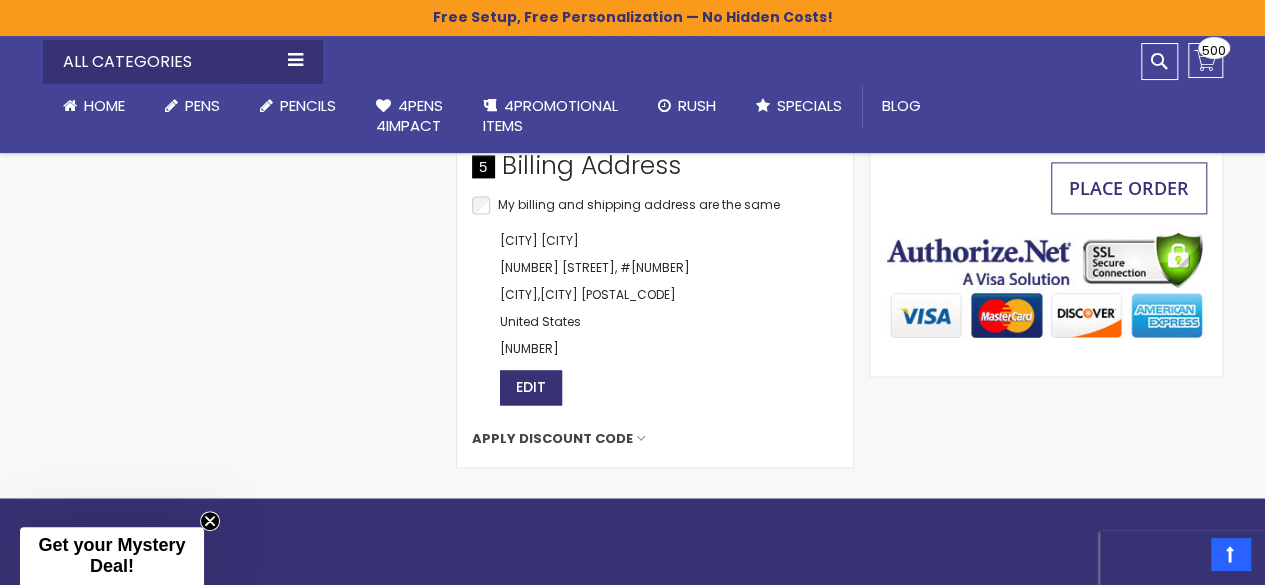 click on "Place Order" at bounding box center [1129, 188] 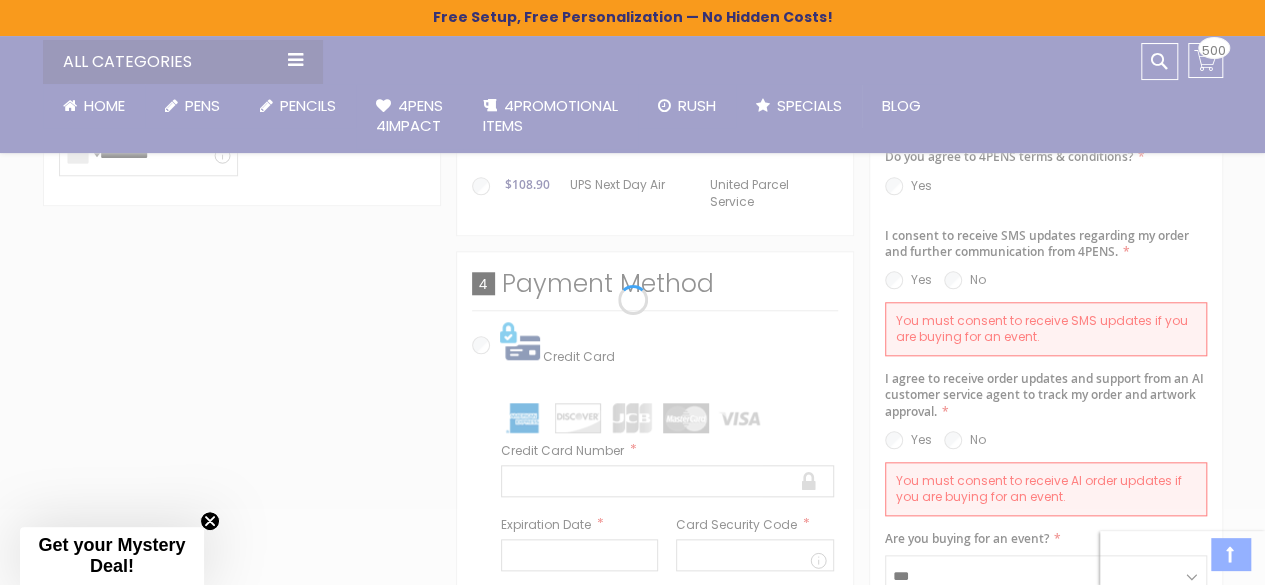 scroll, scrollTop: 801, scrollLeft: 0, axis: vertical 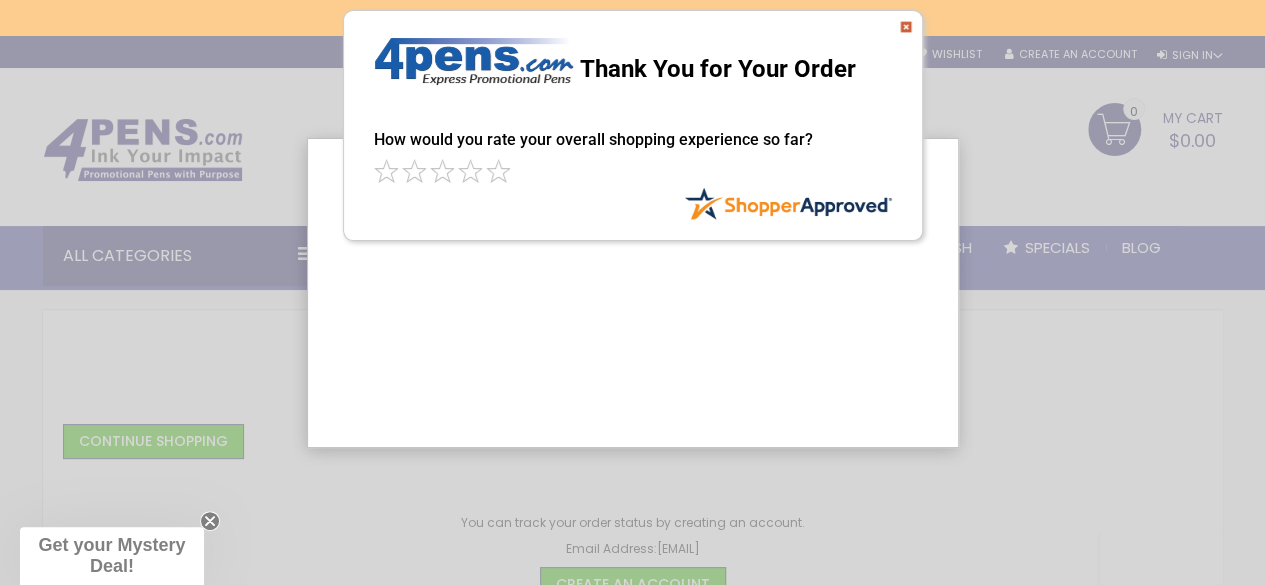 click at bounding box center (906, 27) 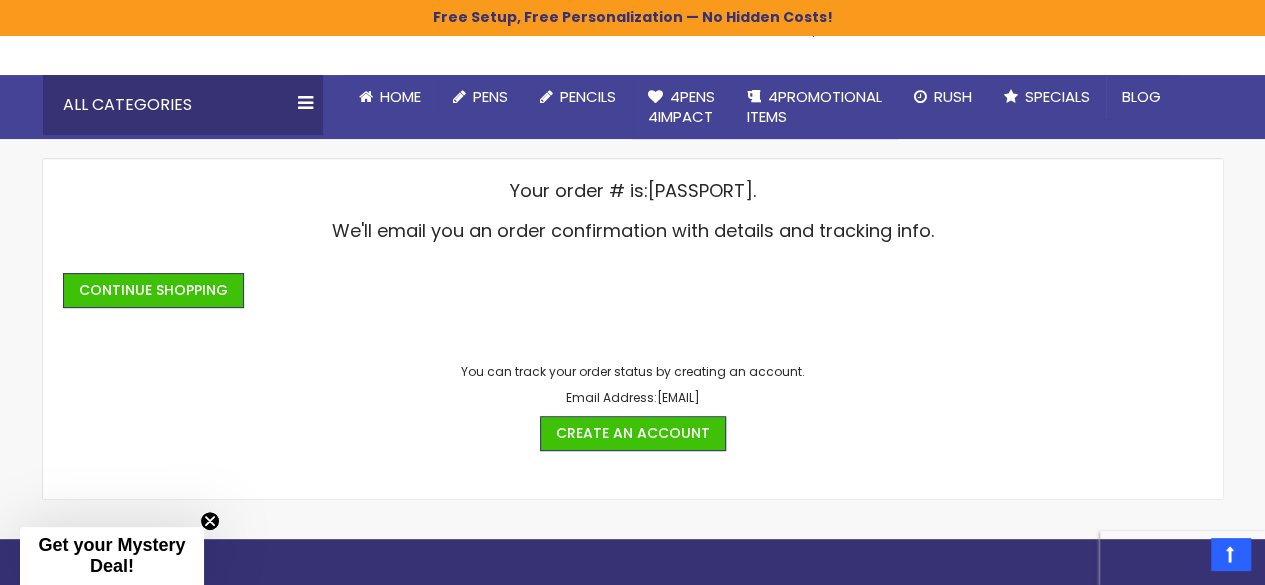 scroll, scrollTop: 150, scrollLeft: 0, axis: vertical 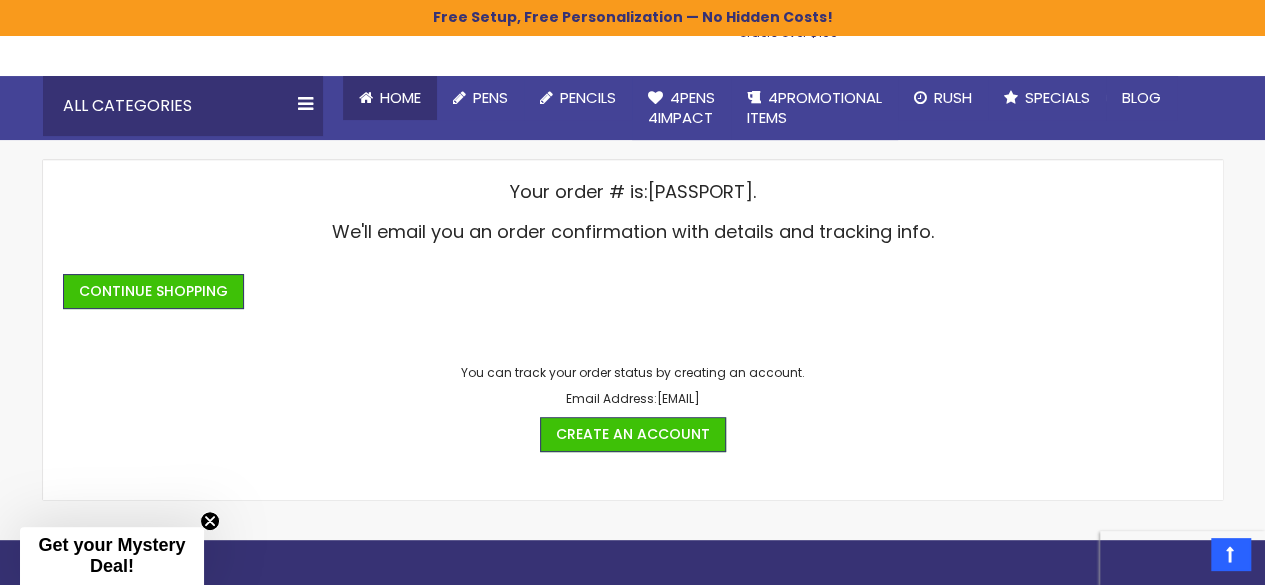 click on "Home" at bounding box center [400, 97] 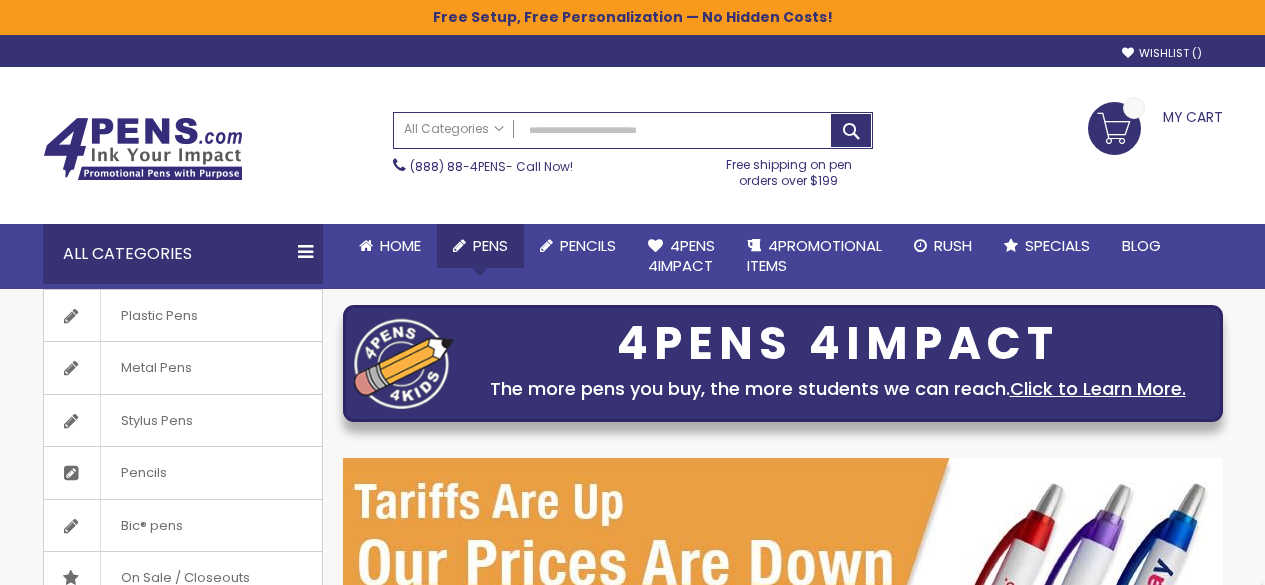 scroll, scrollTop: 0, scrollLeft: 0, axis: both 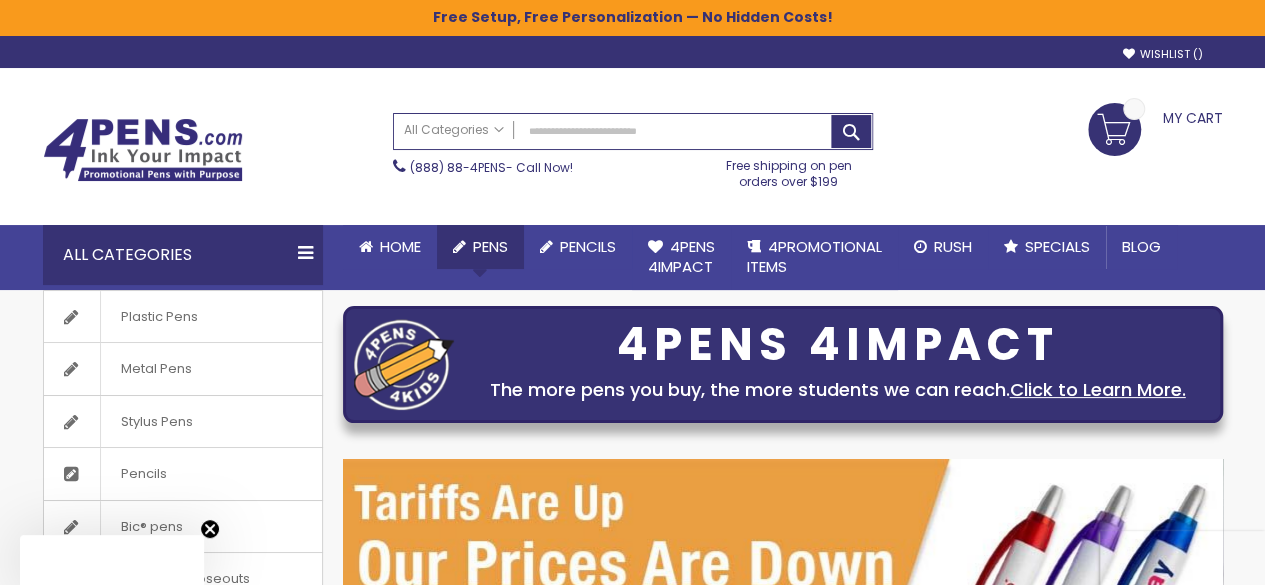 click on "Pens" at bounding box center [490, 246] 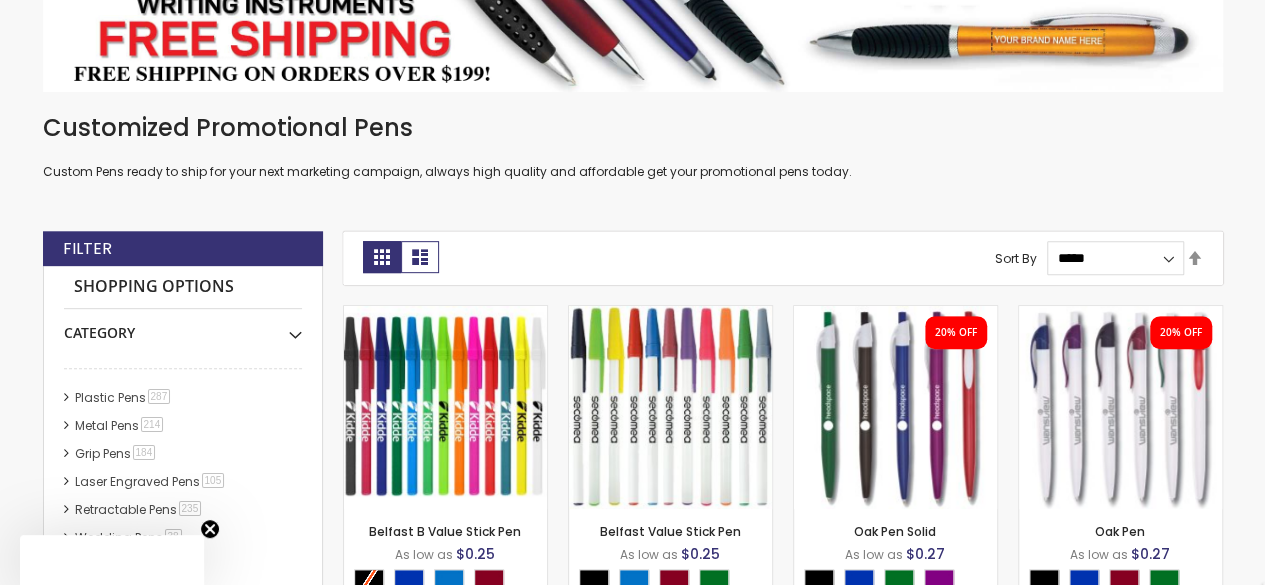 scroll, scrollTop: 526, scrollLeft: 0, axis: vertical 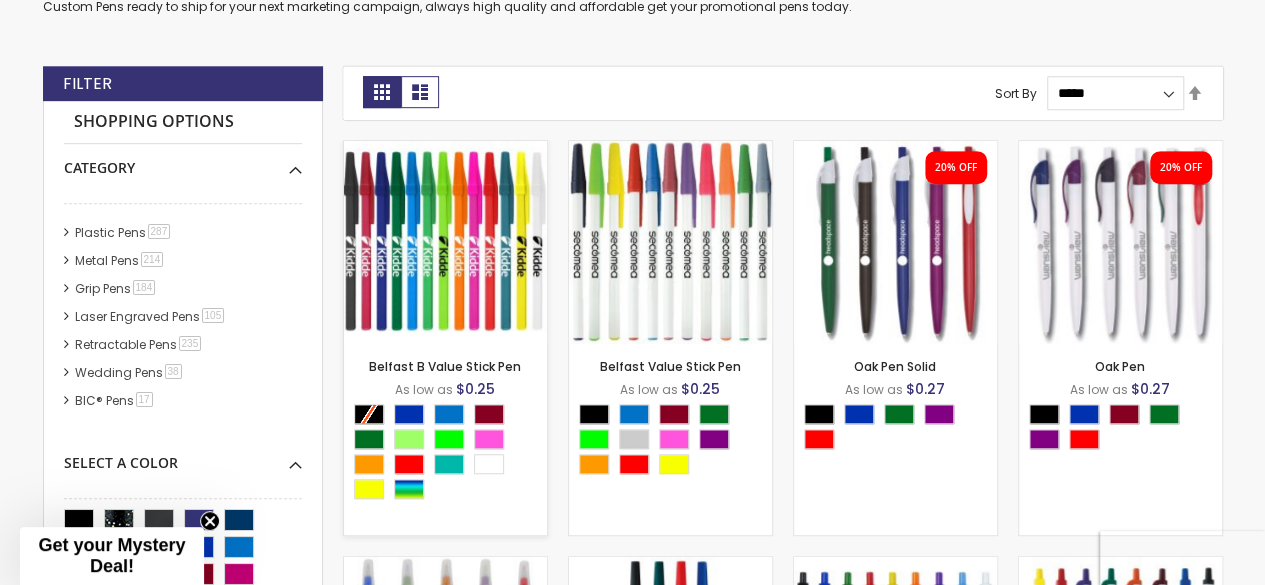 click at bounding box center [445, 242] 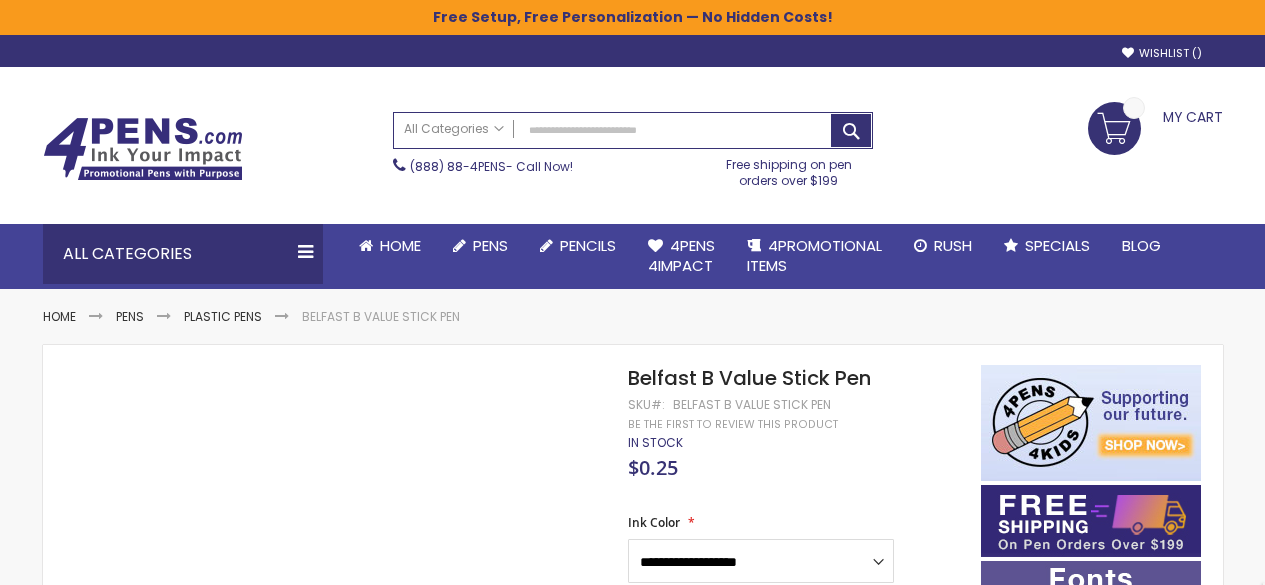 scroll, scrollTop: 0, scrollLeft: 0, axis: both 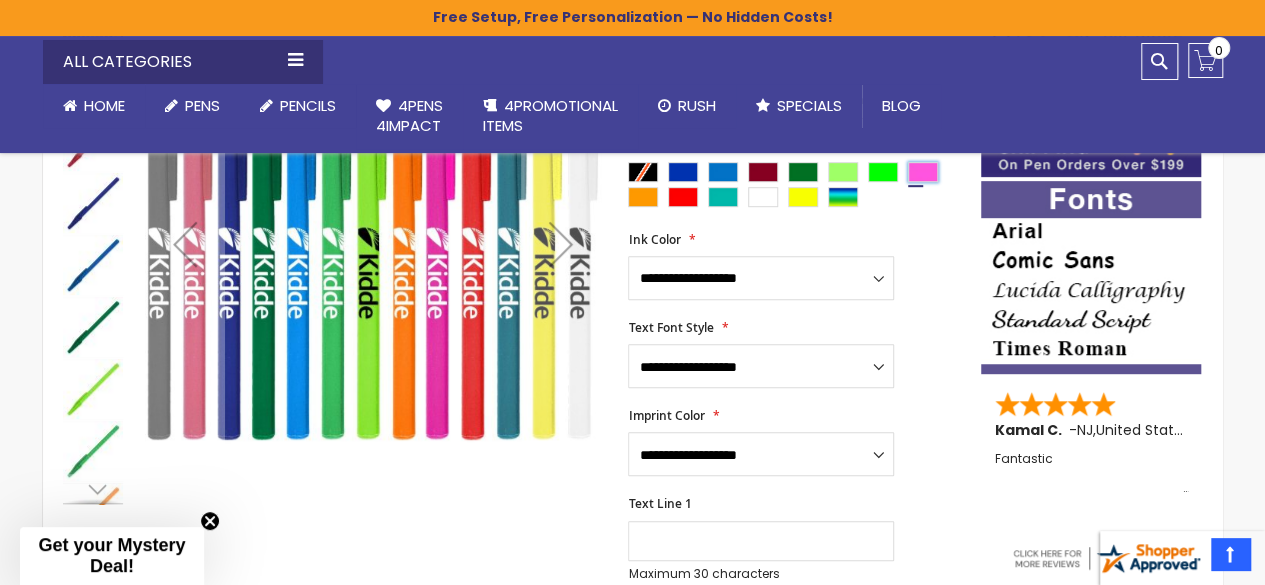 click at bounding box center [923, 172] 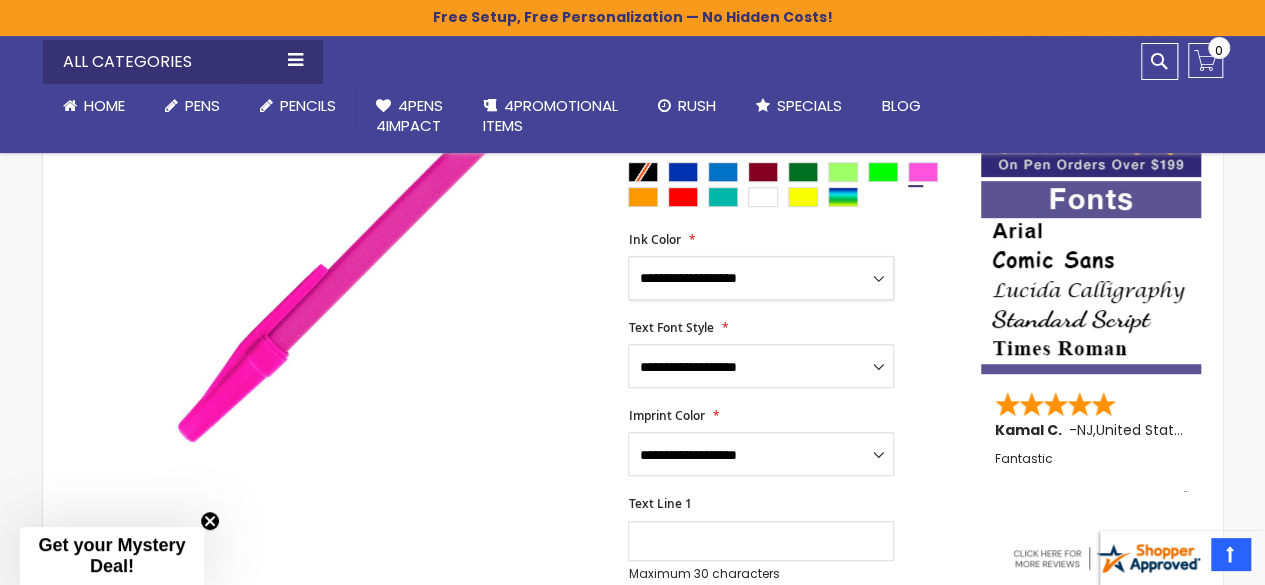click on "**********" at bounding box center (761, 278) 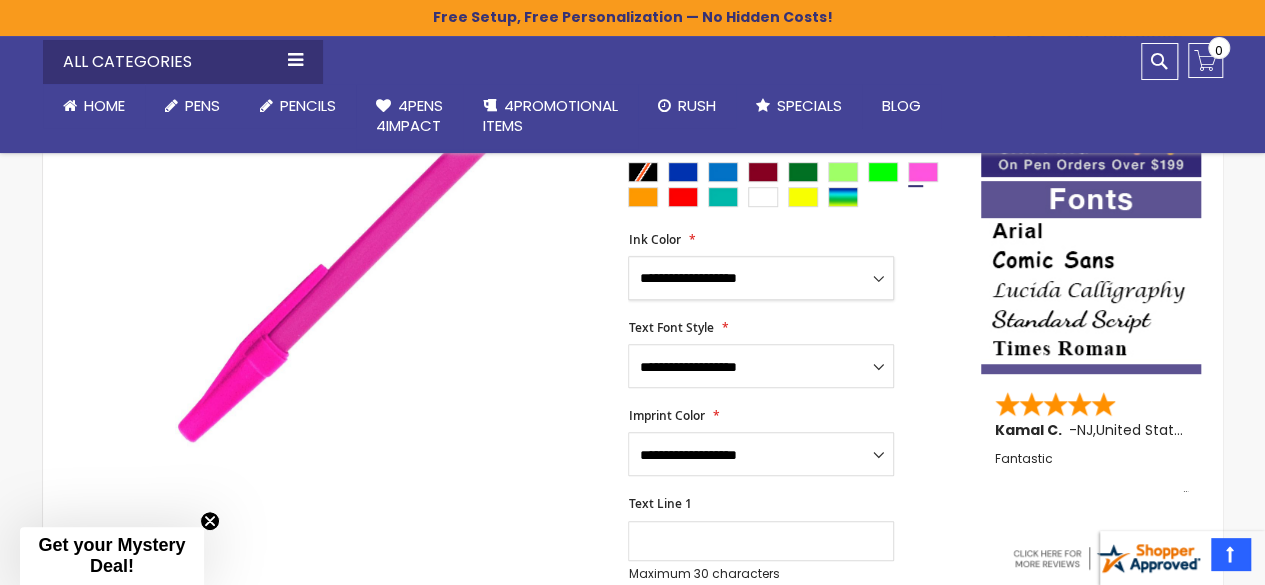 select on "****" 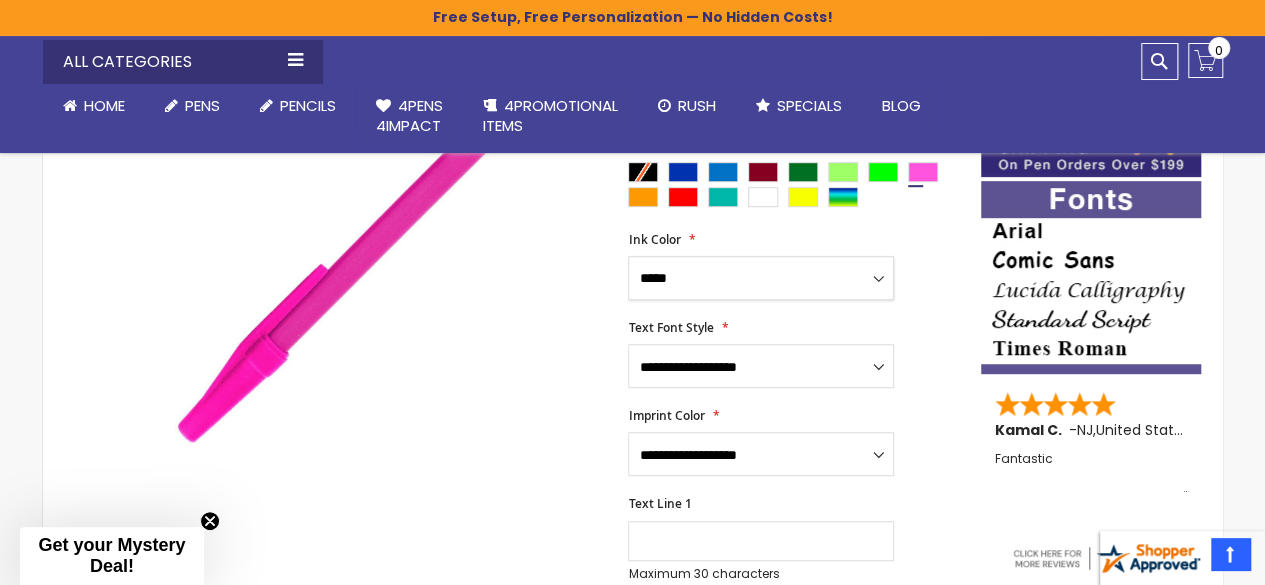click on "**********" at bounding box center (761, 278) 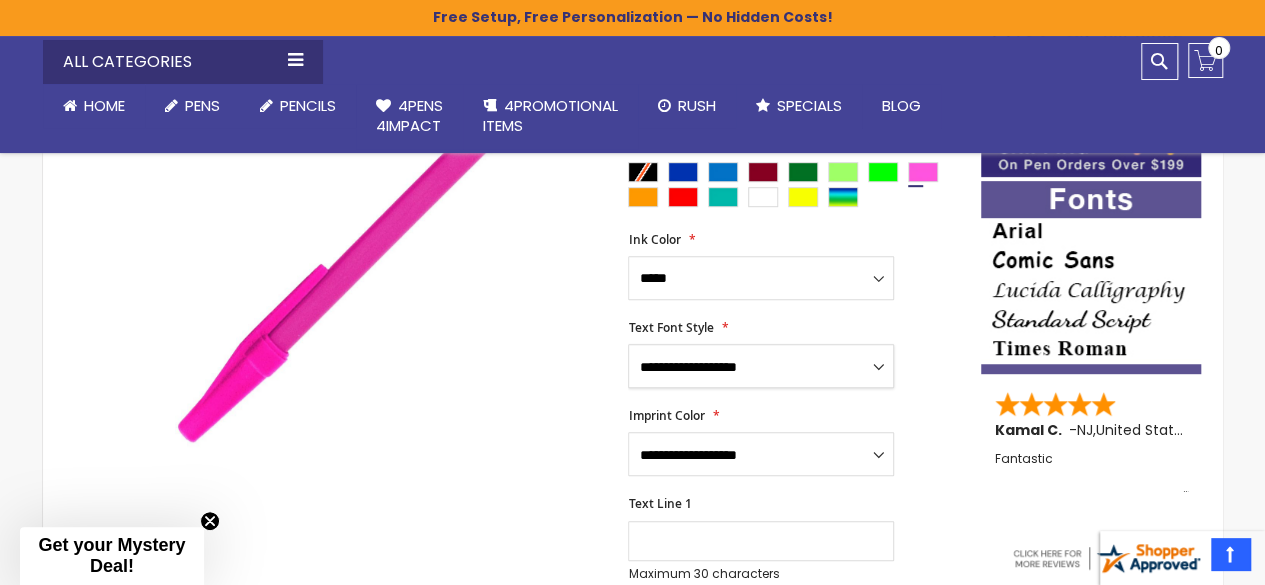 click on "**********" at bounding box center (761, 366) 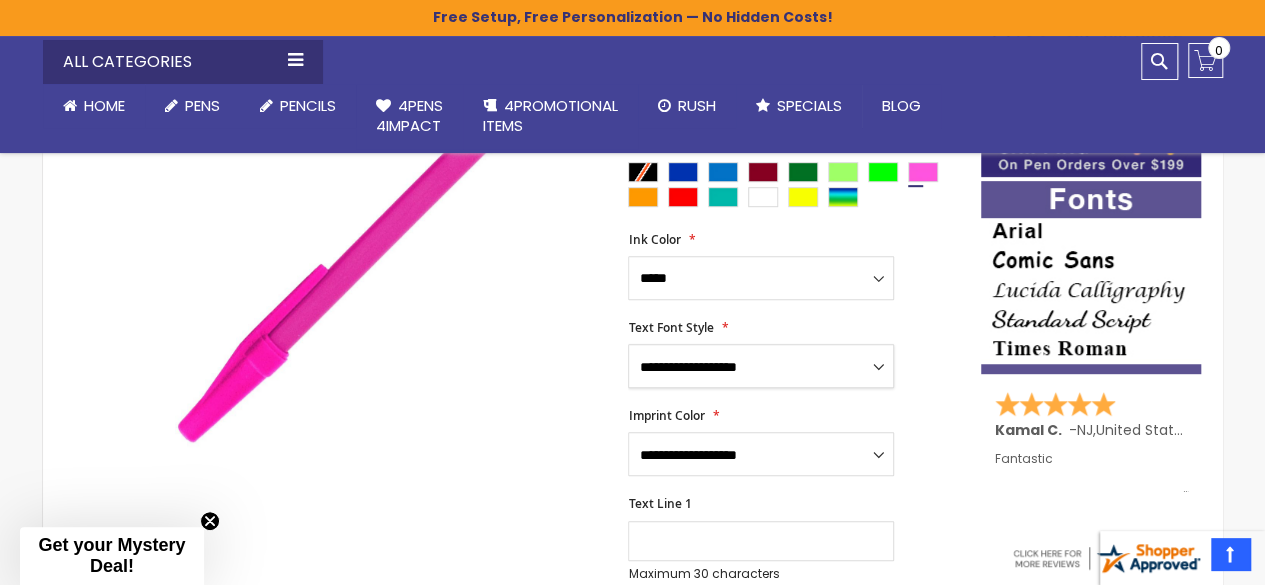 select on "****" 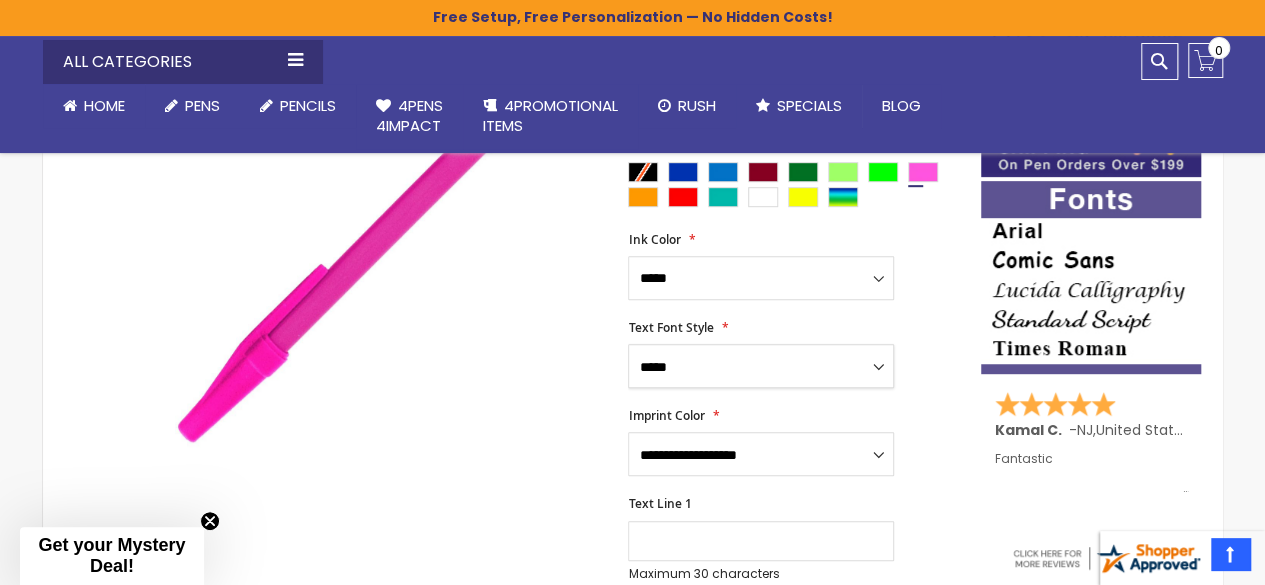 click on "**********" at bounding box center [761, 366] 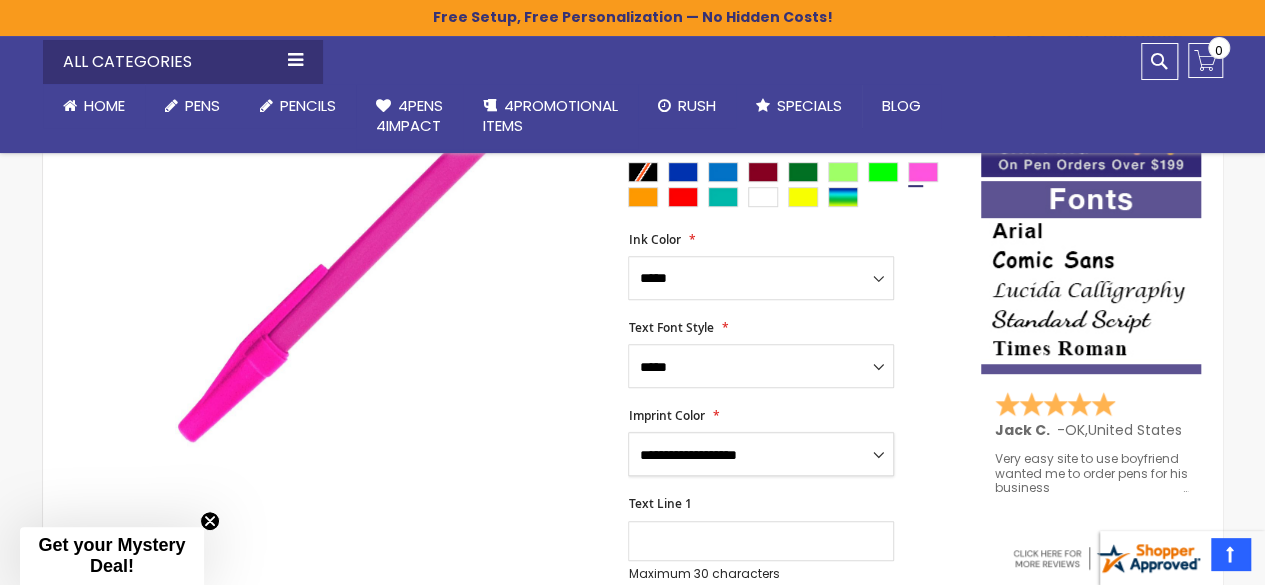 click on "**********" at bounding box center [761, 454] 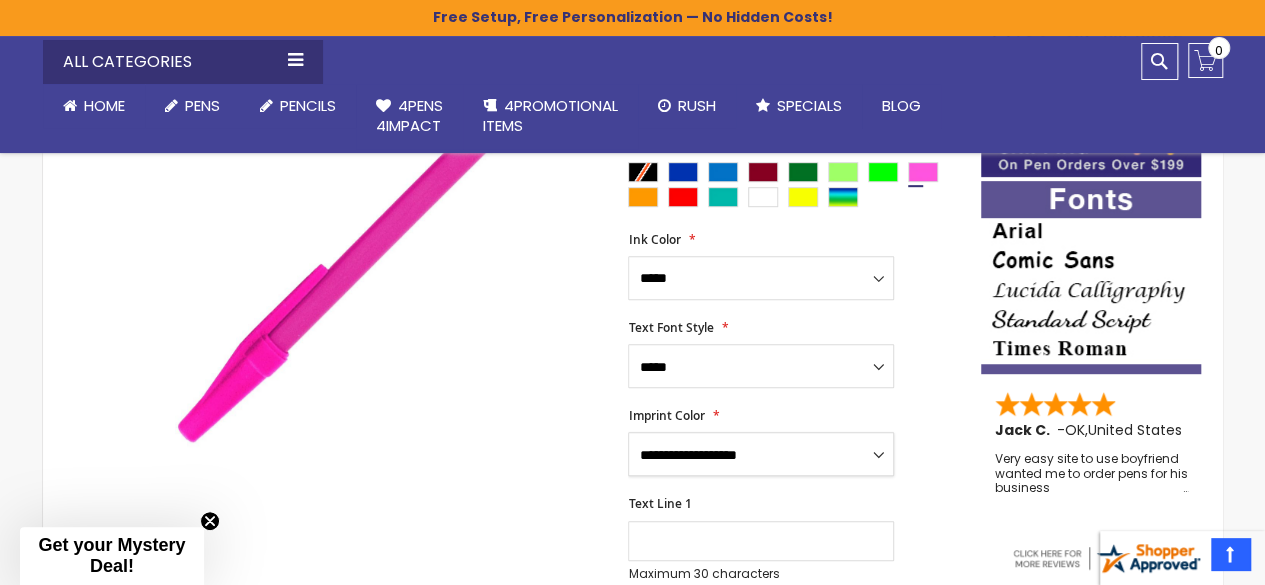 select on "****" 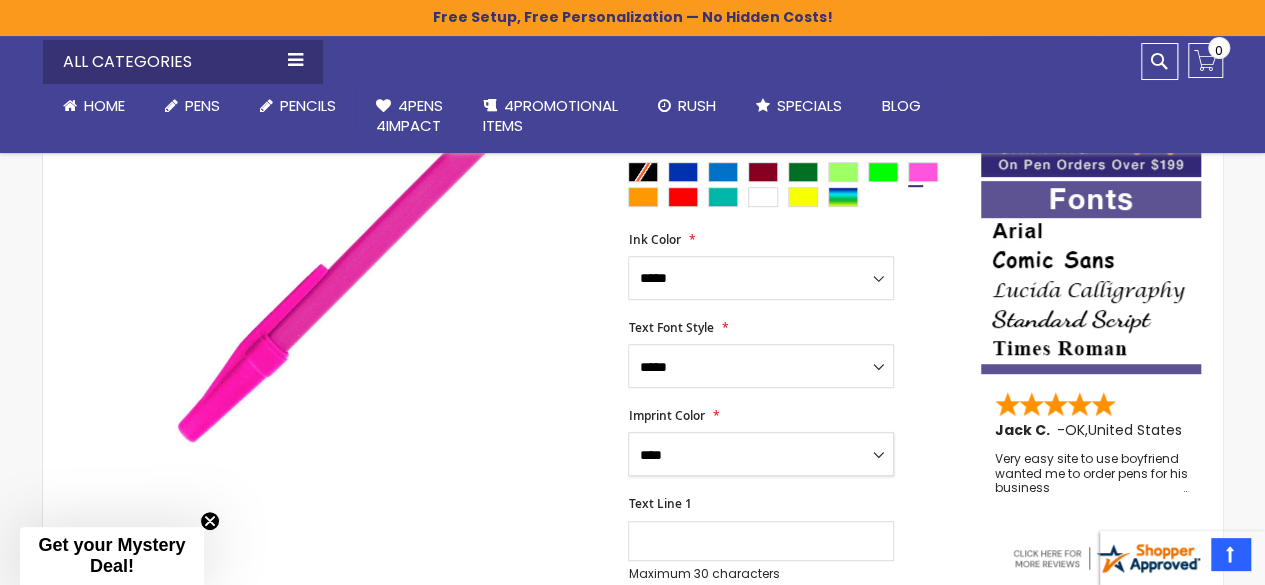 click on "**********" at bounding box center [761, 454] 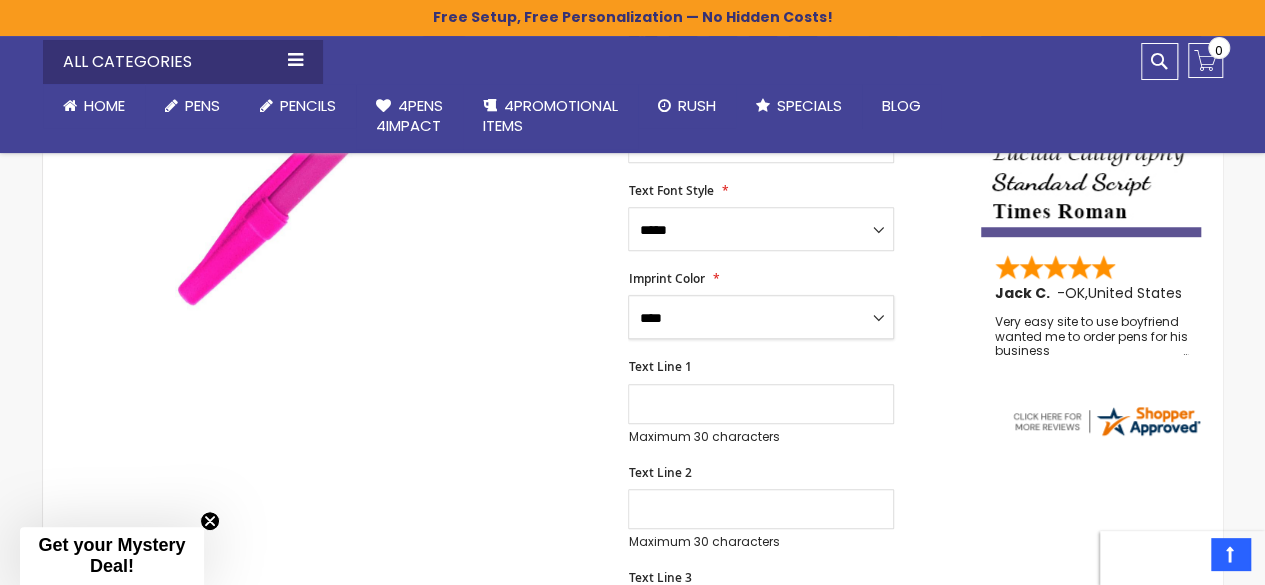 scroll, scrollTop: 519, scrollLeft: 0, axis: vertical 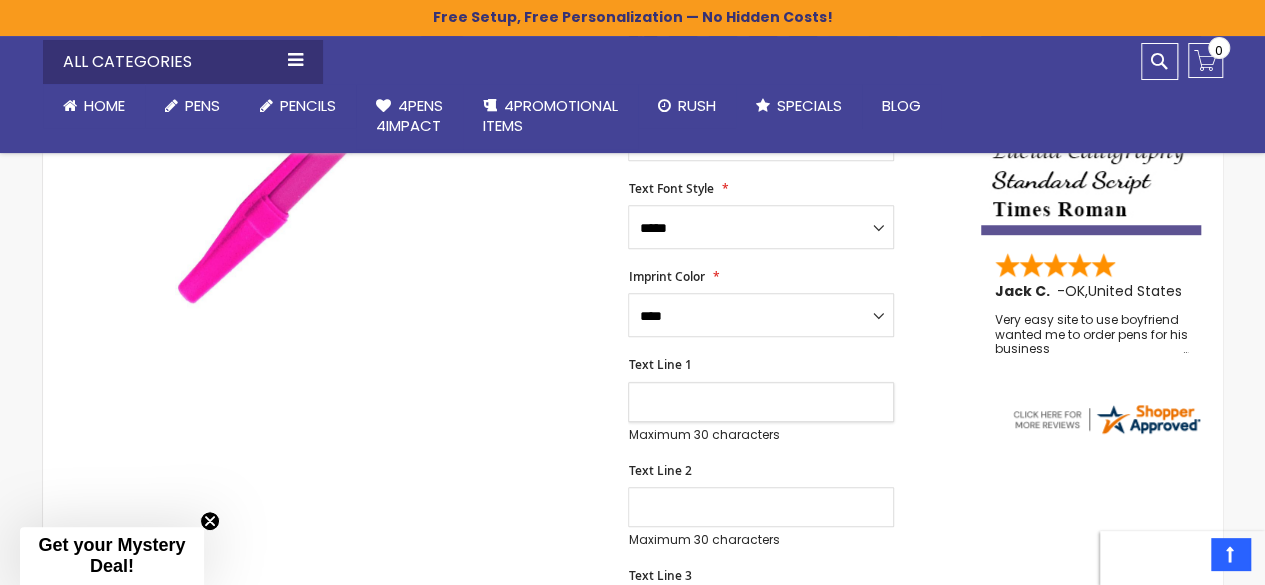 click on "Text Line 1" at bounding box center (761, 402) 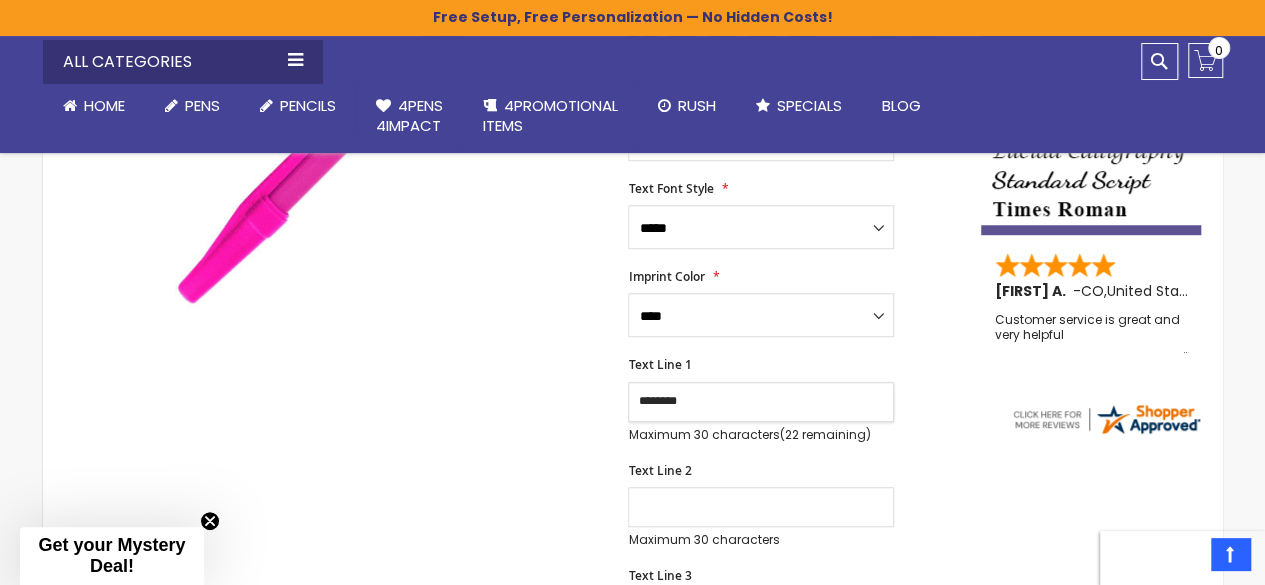 type on "********" 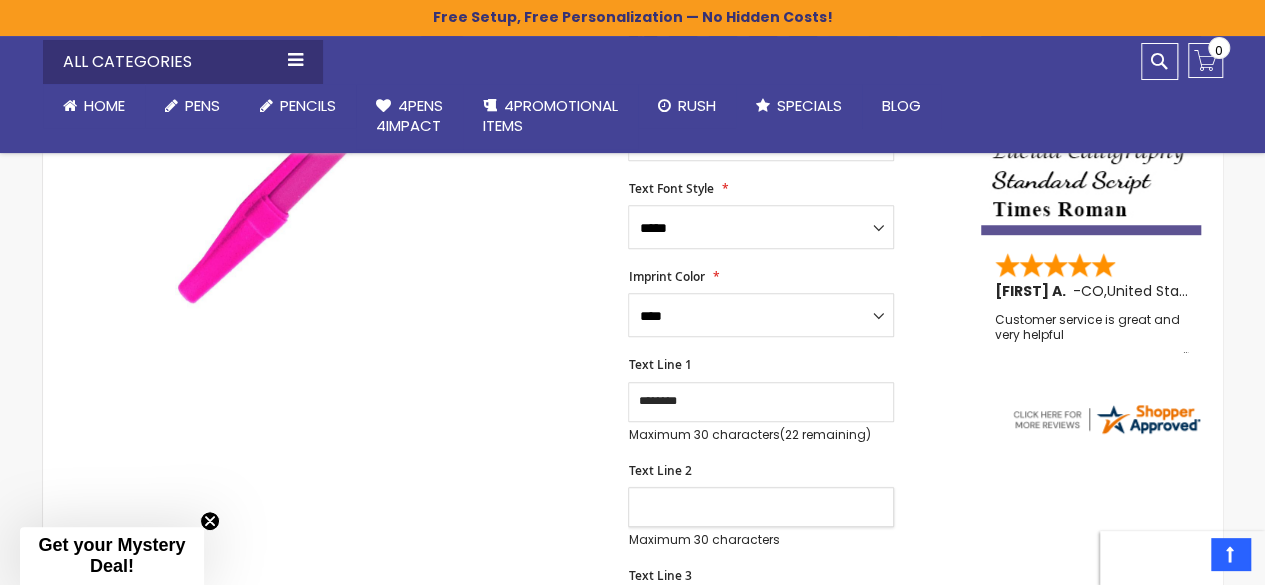 click on "Text Line 2" at bounding box center (761, 507) 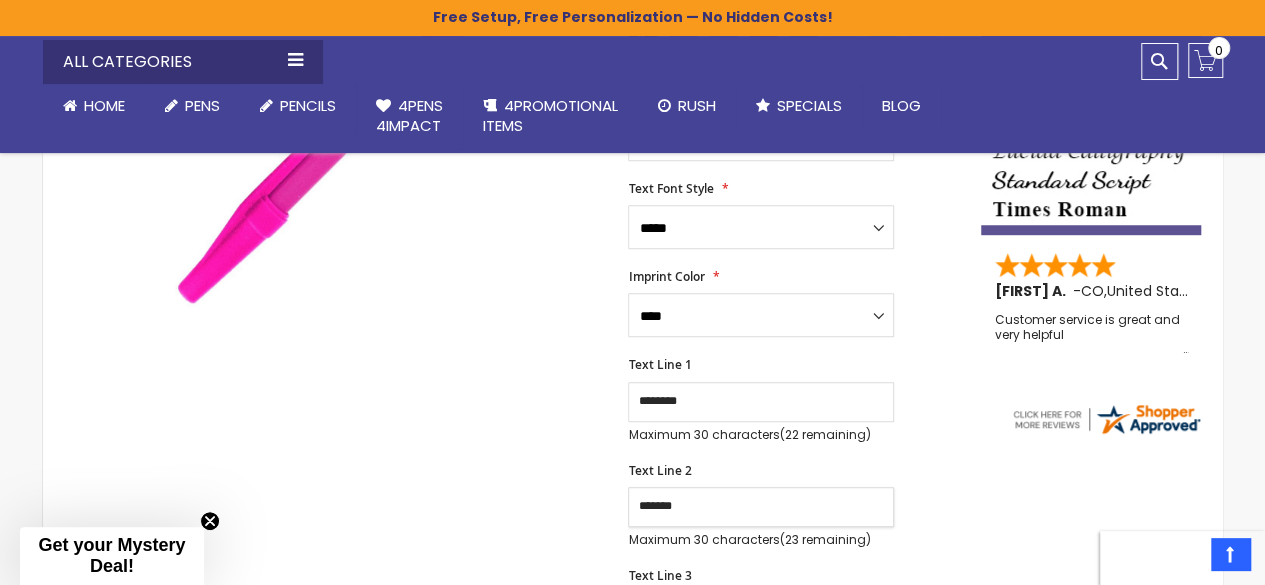 type on "**********" 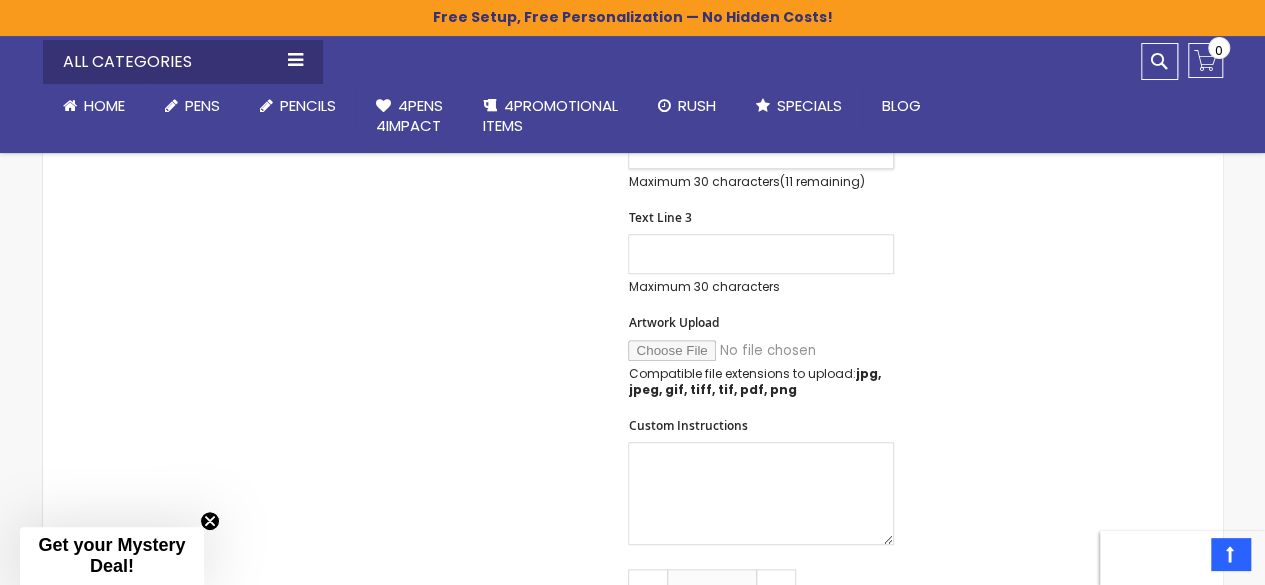 scroll, scrollTop: 1114, scrollLeft: 0, axis: vertical 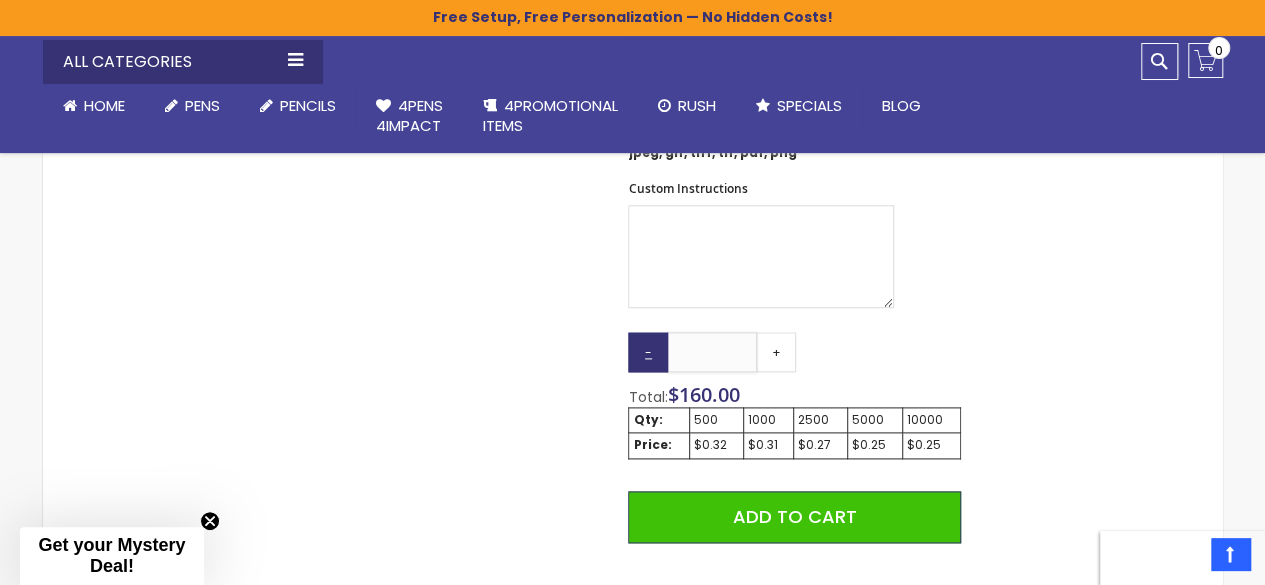 drag, startPoint x: 728, startPoint y: 351, endPoint x: 654, endPoint y: 335, distance: 75.70998 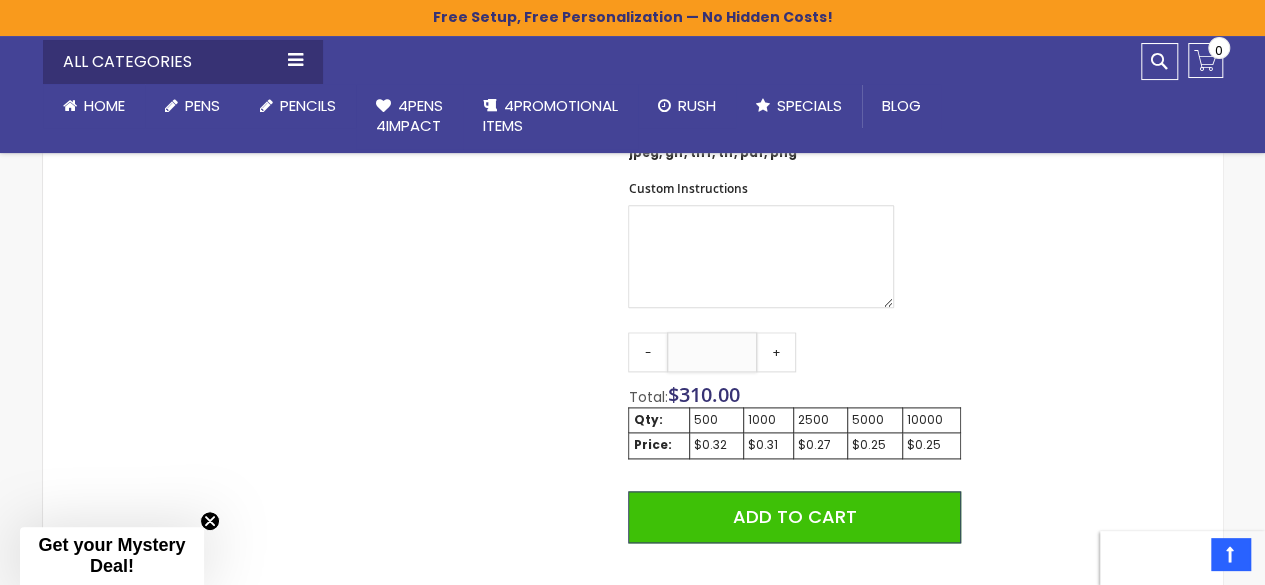 type on "****" 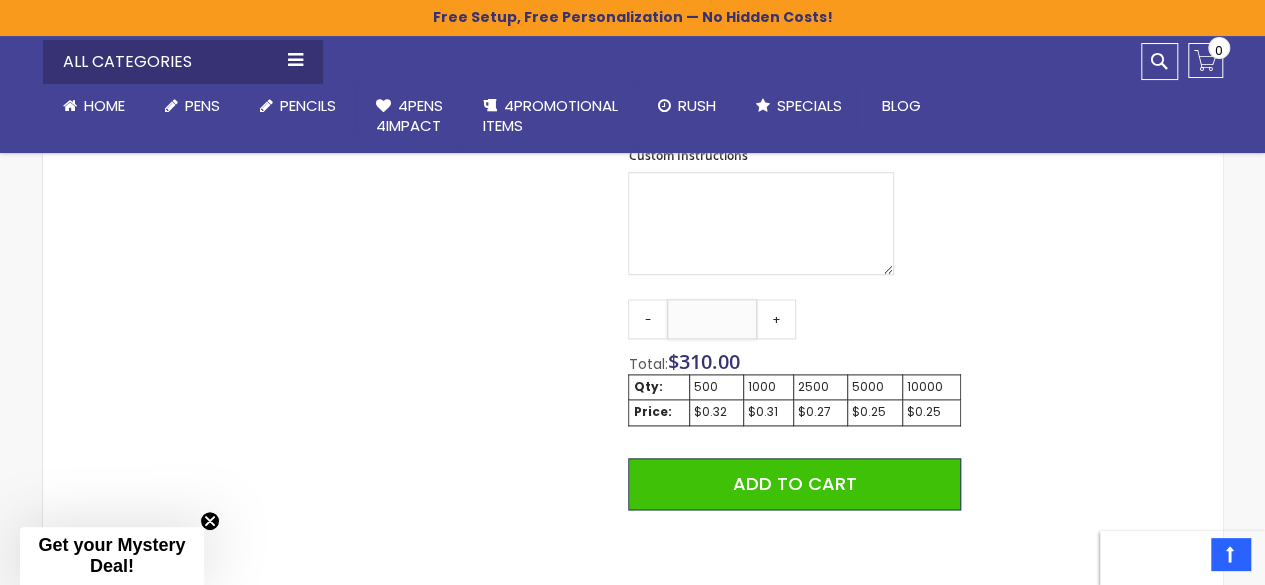 scroll, scrollTop: 1148, scrollLeft: 0, axis: vertical 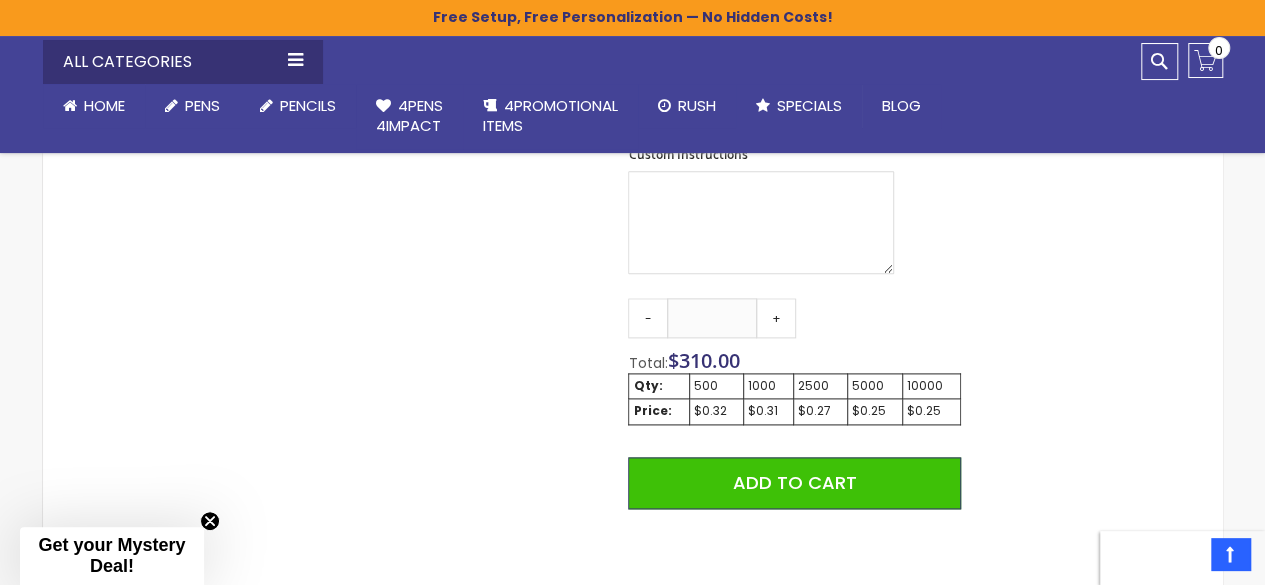 click on "Skip to the end of the images gallery
Skip to the beginning of the images gallery
Belfast B Value Stick Pen
SKU
Belfast B Value Stick Pen
Be the first to review this product" at bounding box center (512, 65) 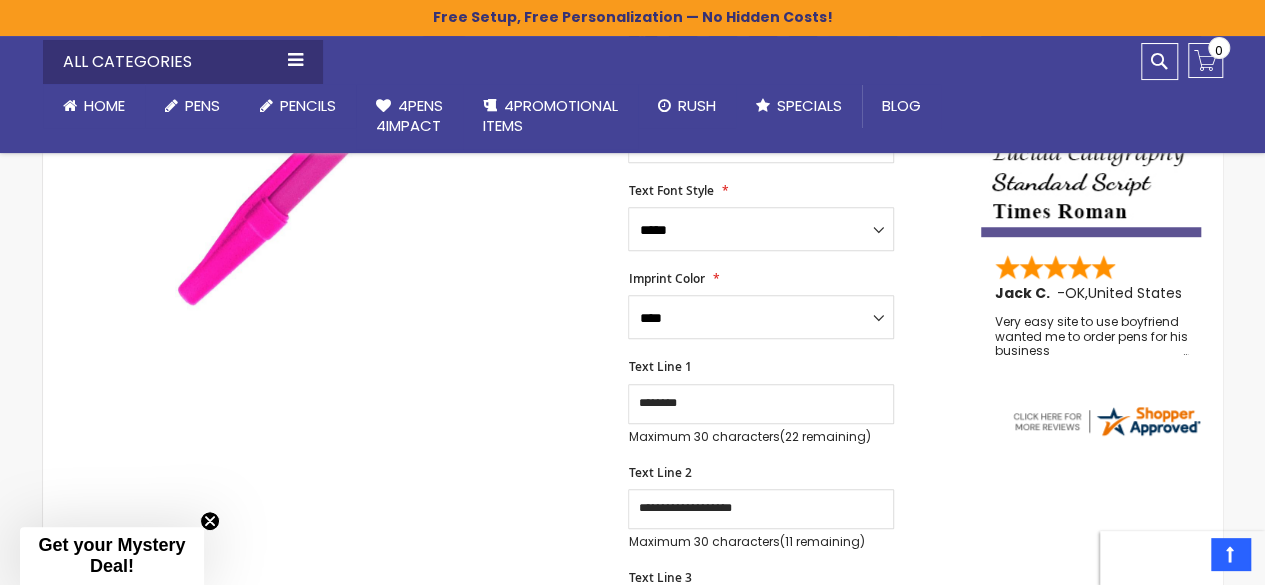 scroll, scrollTop: 511, scrollLeft: 0, axis: vertical 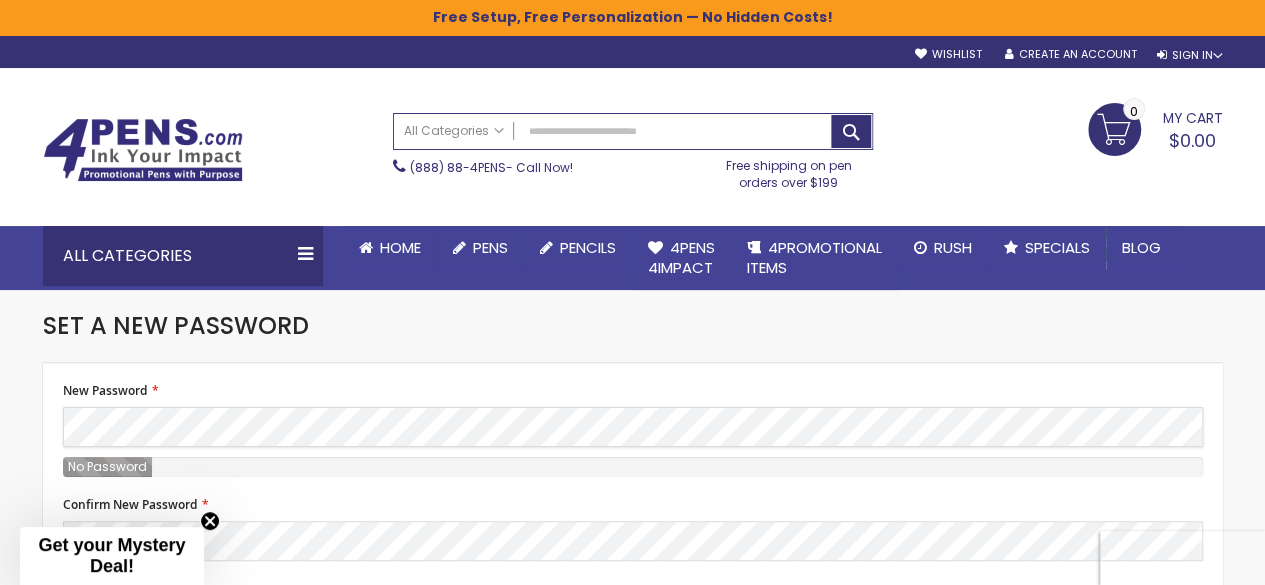 click on "New Password
Password Strength:
No Password" at bounding box center (633, 430) 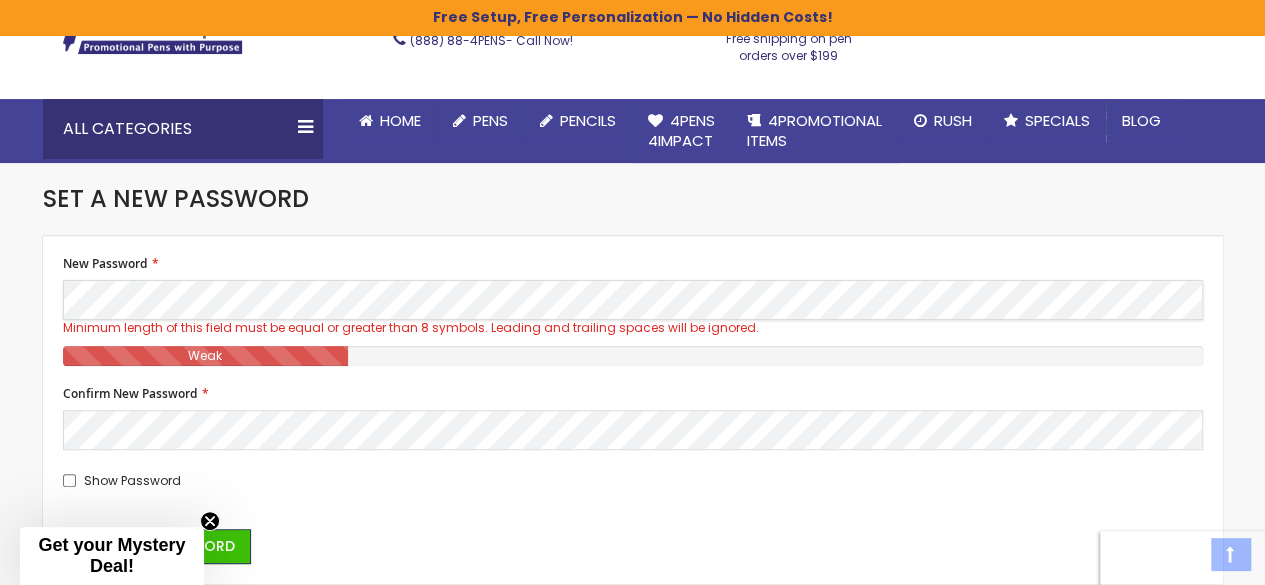 scroll, scrollTop: 133, scrollLeft: 0, axis: vertical 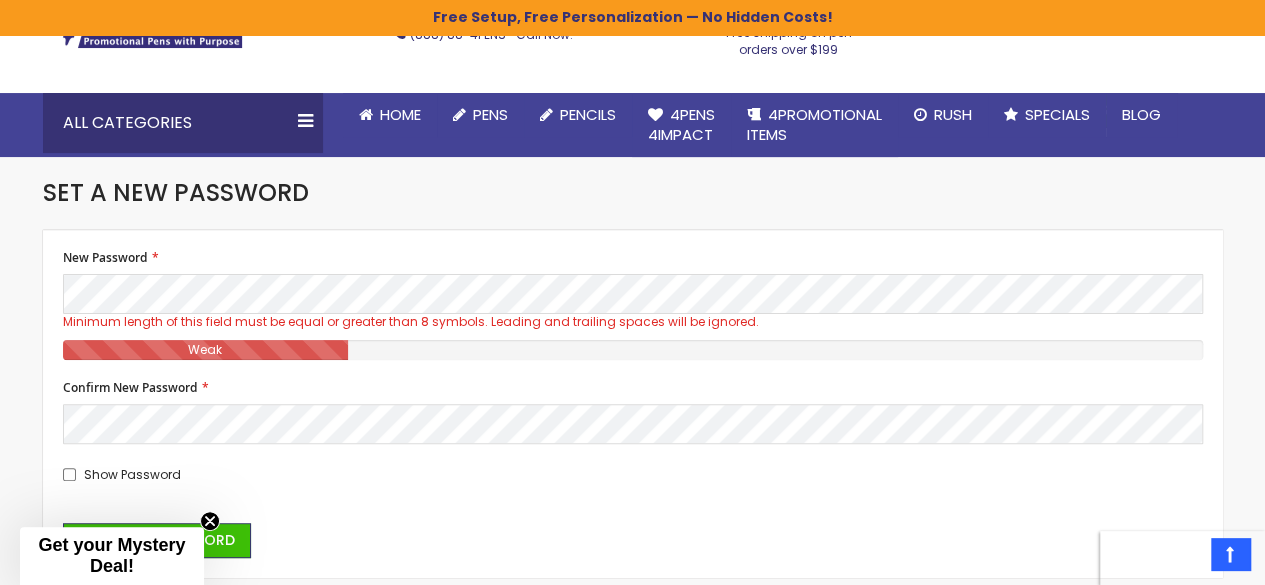 click on "Show Password" at bounding box center (633, 473) 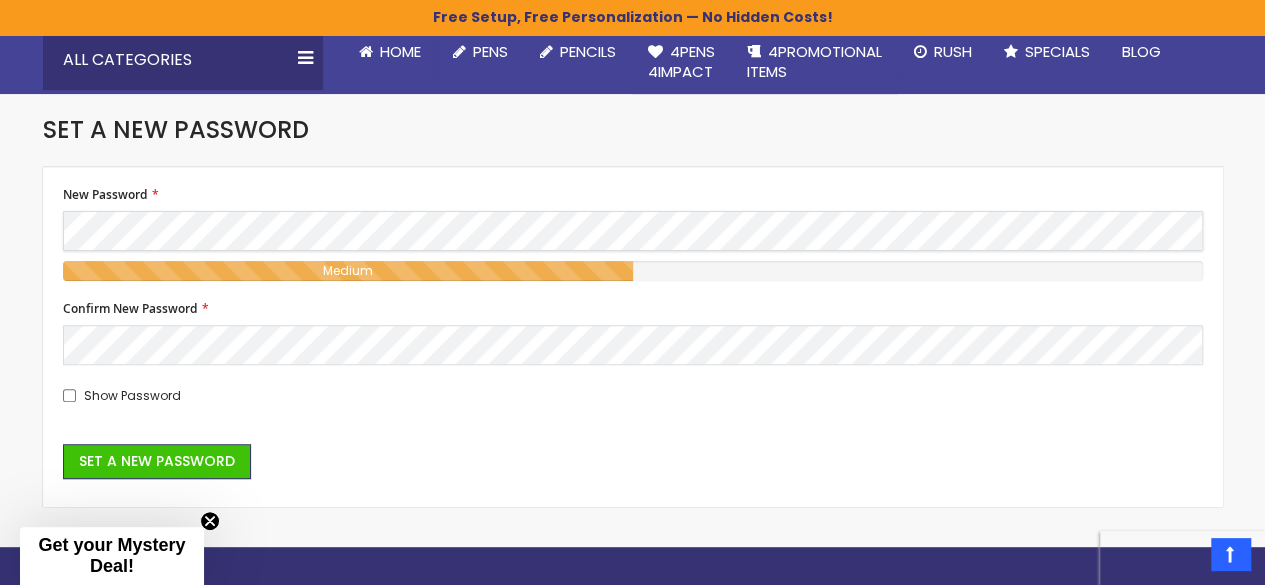 scroll, scrollTop: 198, scrollLeft: 0, axis: vertical 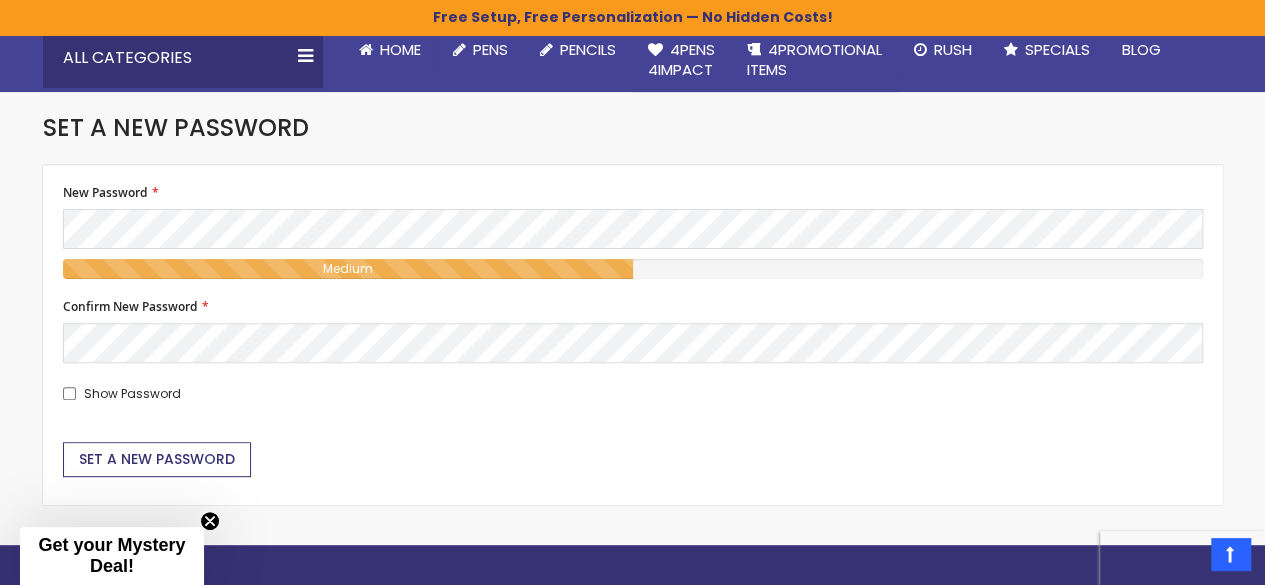 click on "Set a New Password" at bounding box center (157, 459) 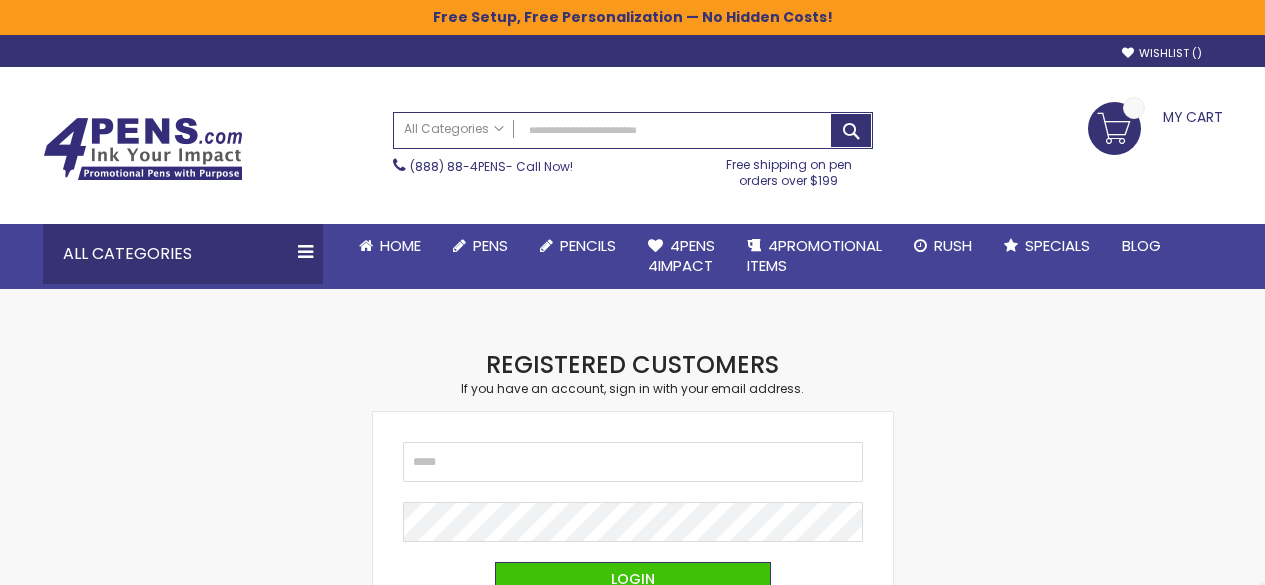 scroll, scrollTop: 0, scrollLeft: 0, axis: both 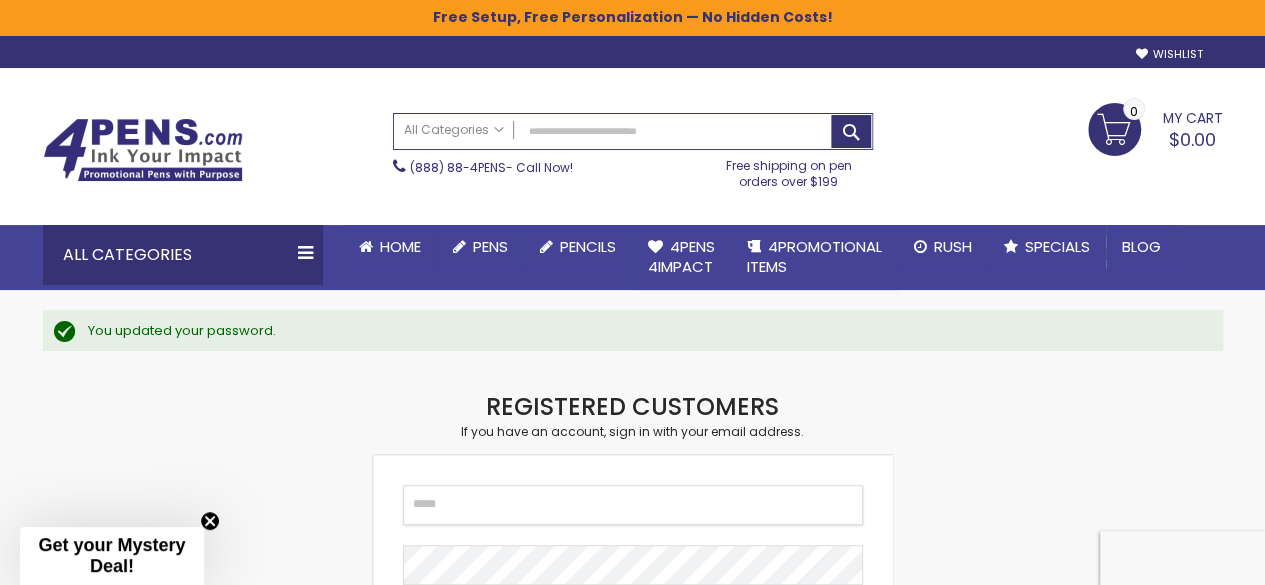 click on "Email" at bounding box center (633, 505) 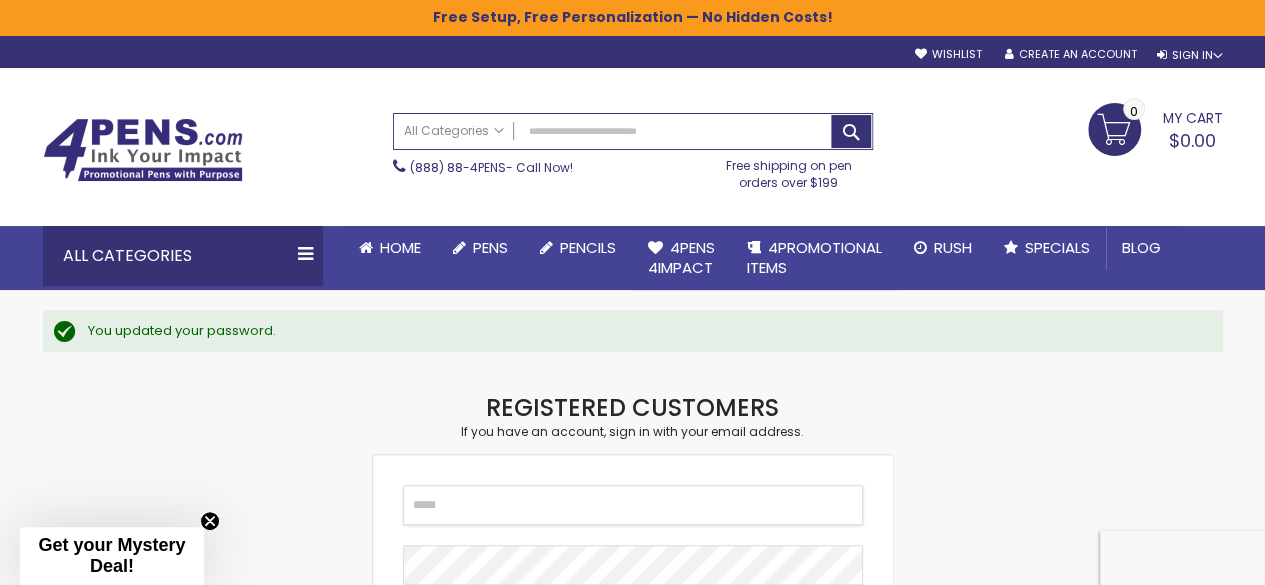 type on "**********" 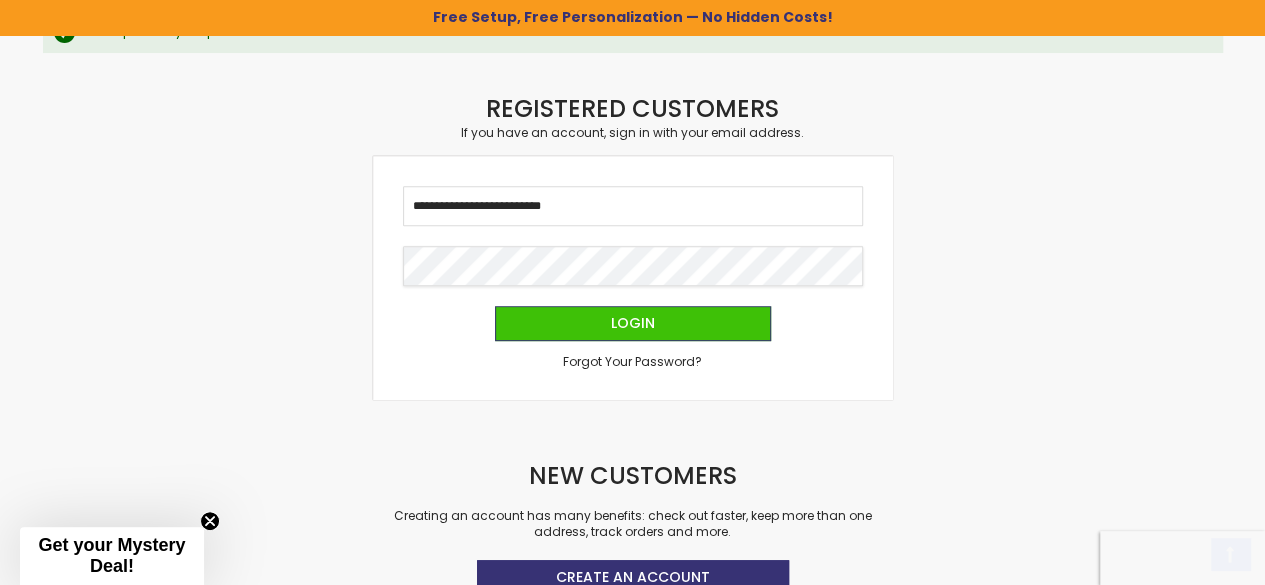 scroll, scrollTop: 300, scrollLeft: 0, axis: vertical 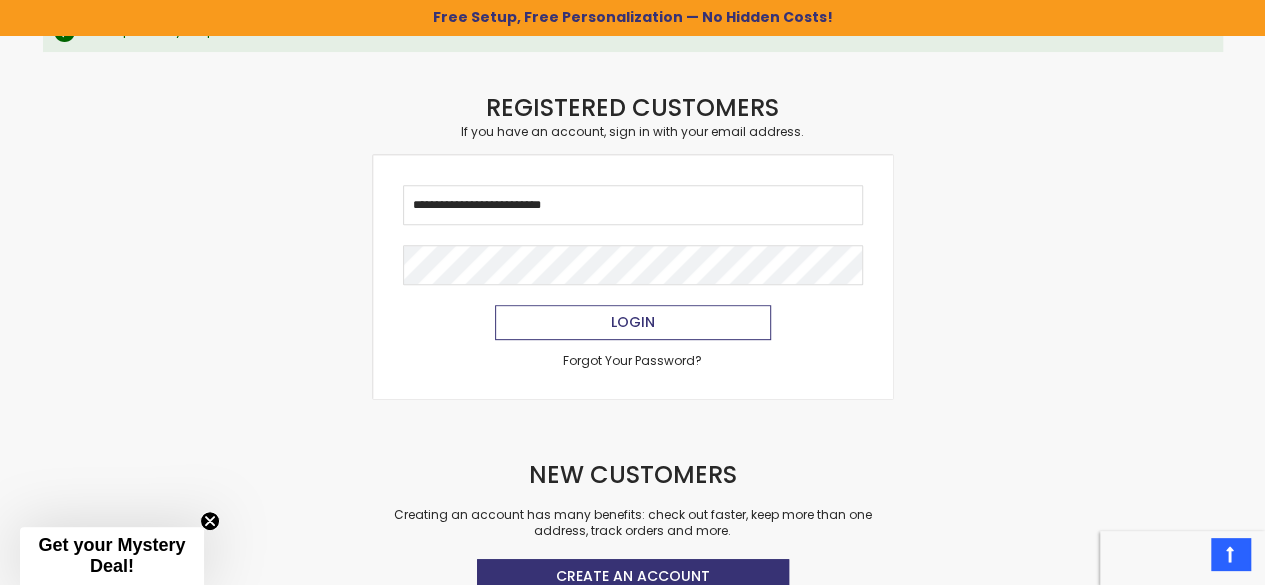 click on "Login" at bounding box center (633, 322) 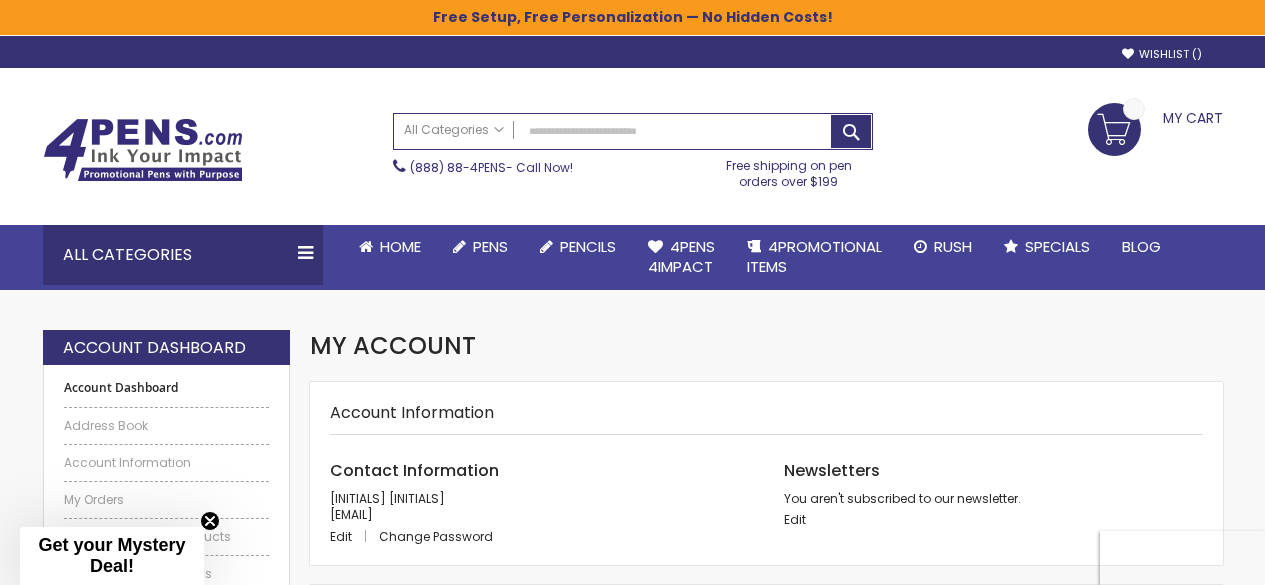 scroll, scrollTop: 0, scrollLeft: 0, axis: both 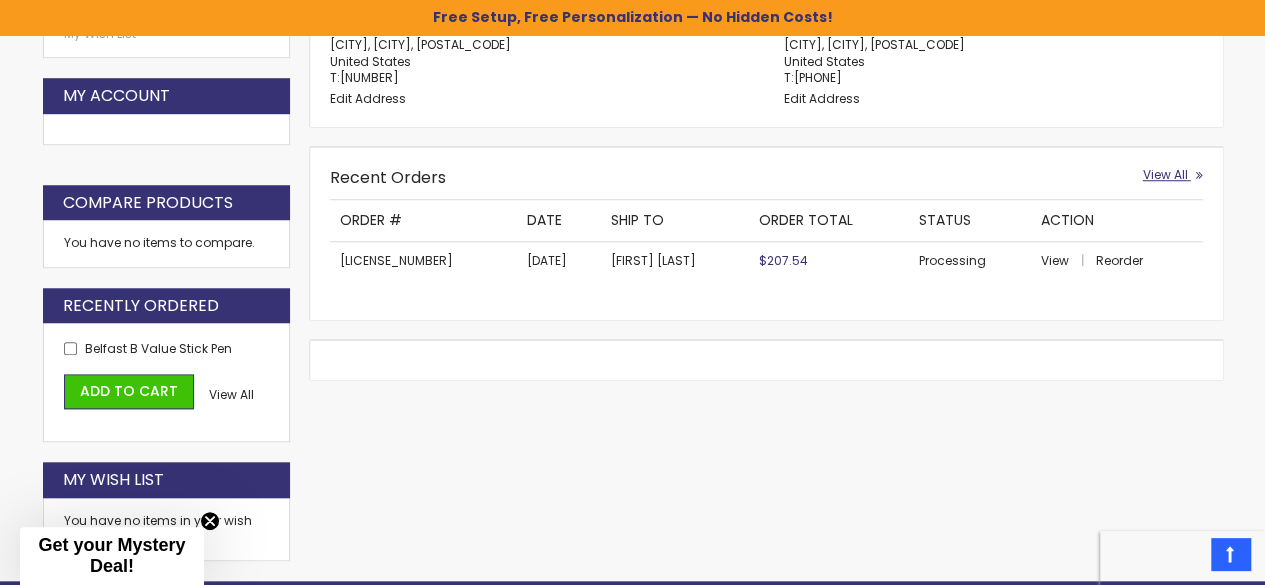 click on "View All" at bounding box center [1165, 174] 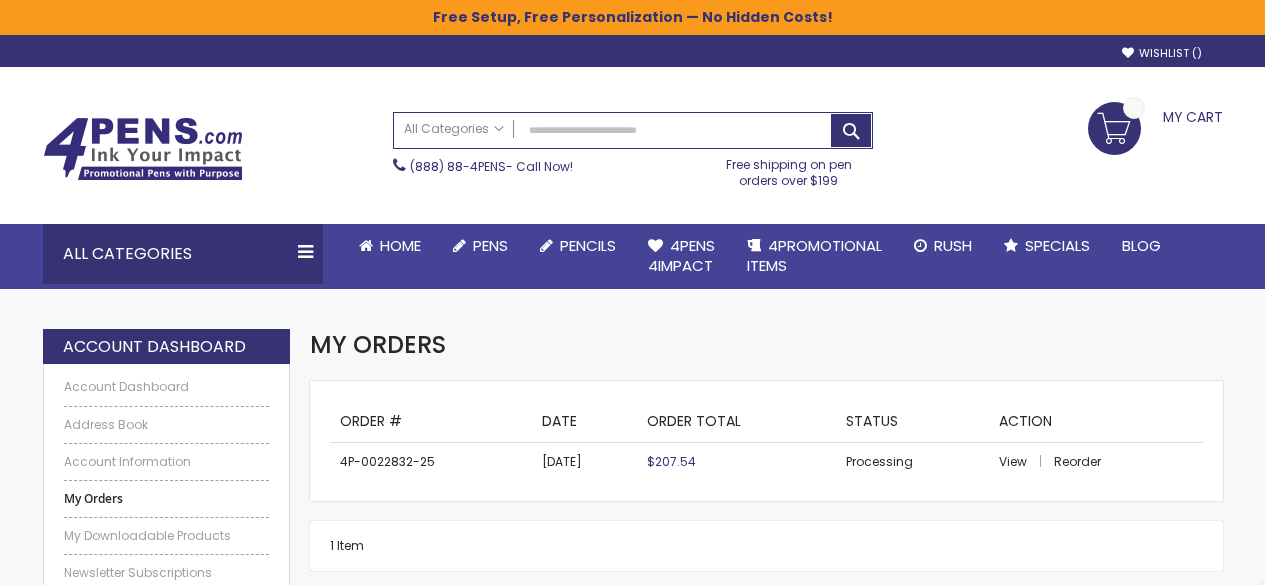 scroll, scrollTop: 0, scrollLeft: 0, axis: both 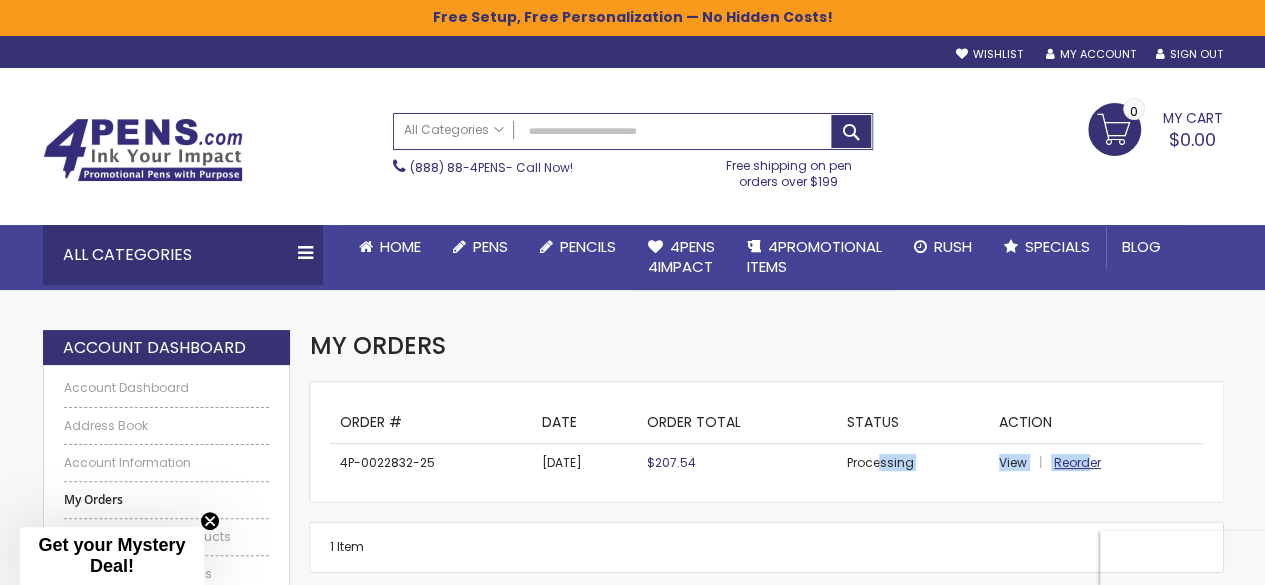drag, startPoint x: 879, startPoint y: 457, endPoint x: 1091, endPoint y: 455, distance: 212.00943 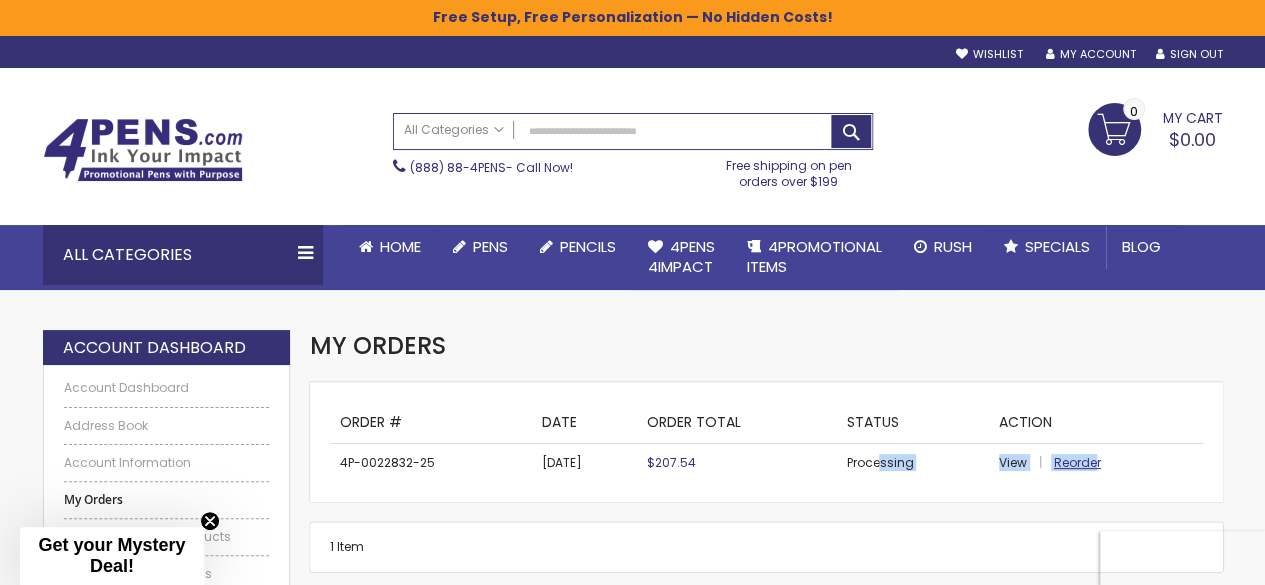 click on "Reorder" at bounding box center (1077, 462) 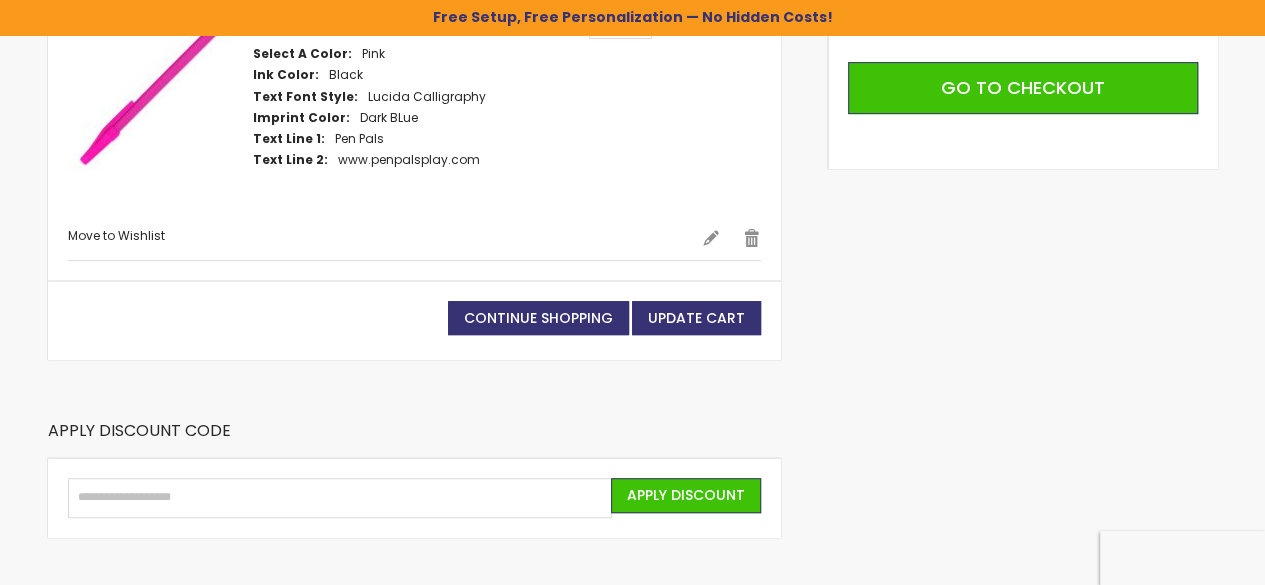 scroll, scrollTop: 59, scrollLeft: 0, axis: vertical 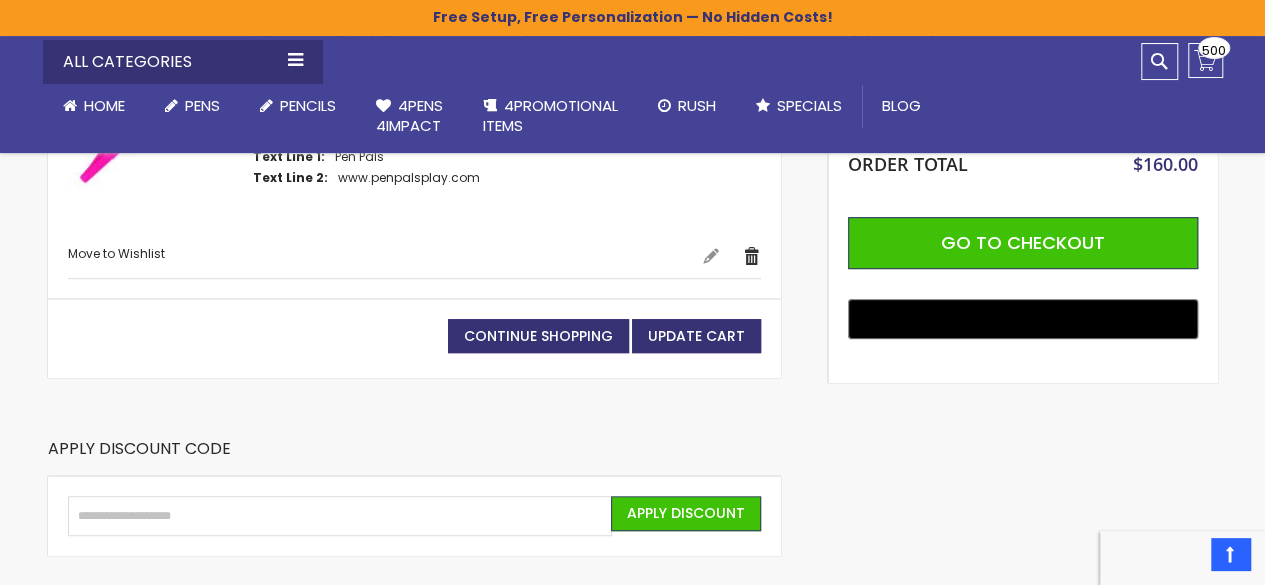 click on "Remove" at bounding box center [752, 256] 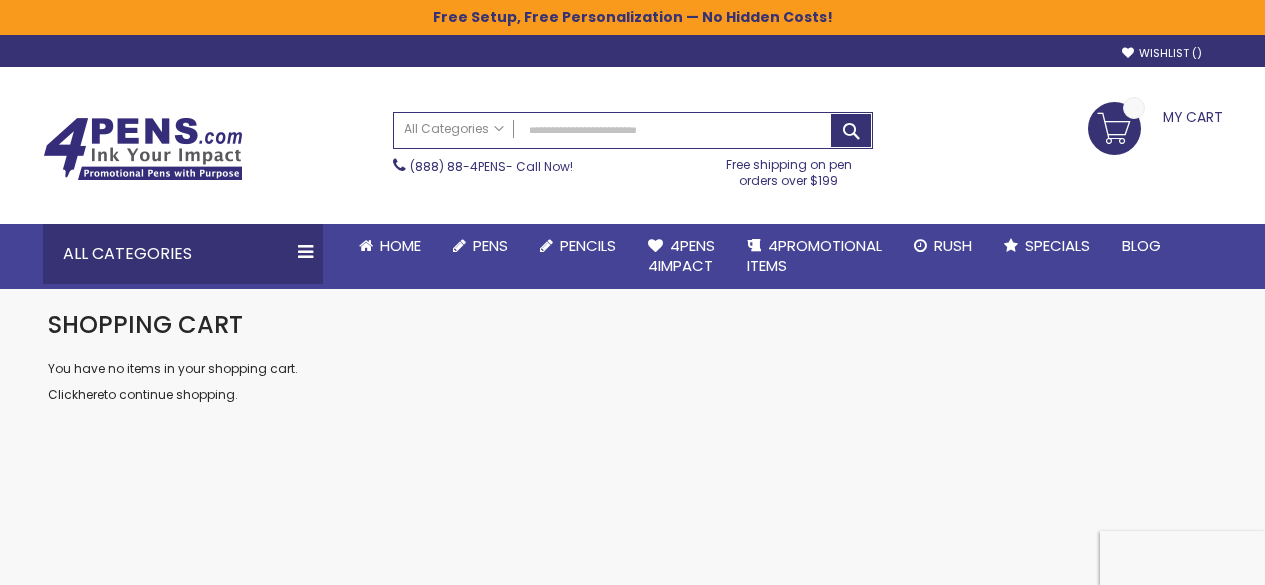 scroll, scrollTop: 0, scrollLeft: 0, axis: both 